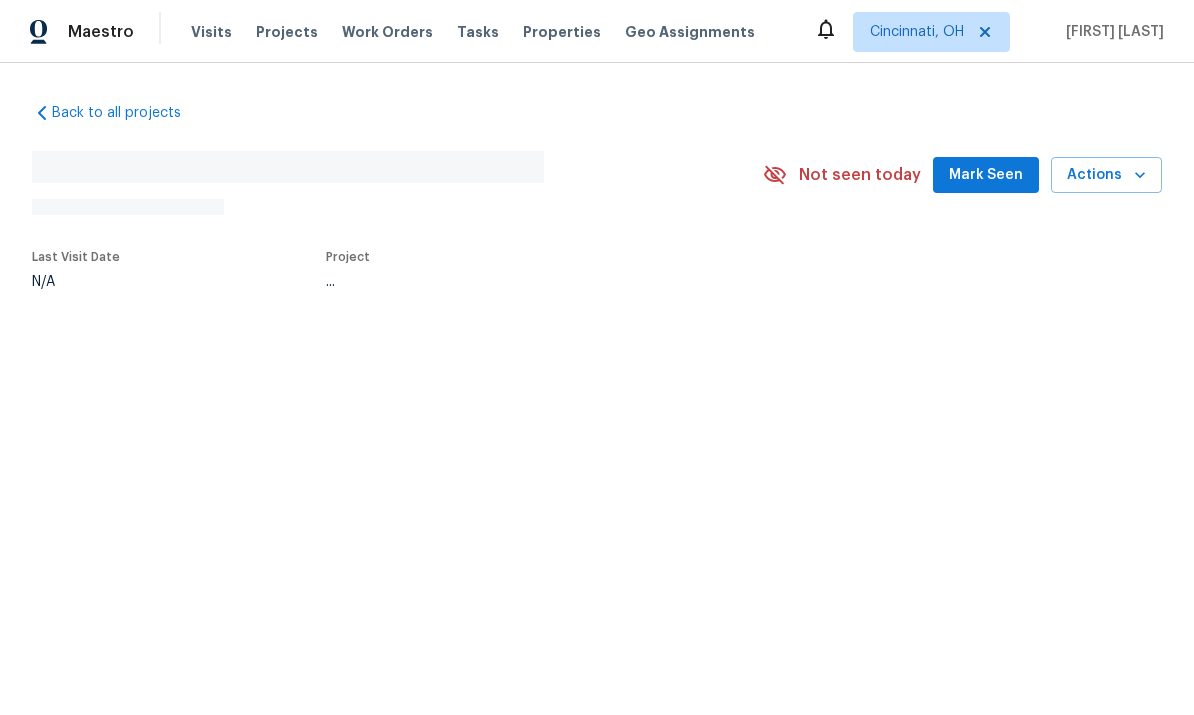 scroll, scrollTop: 0, scrollLeft: 0, axis: both 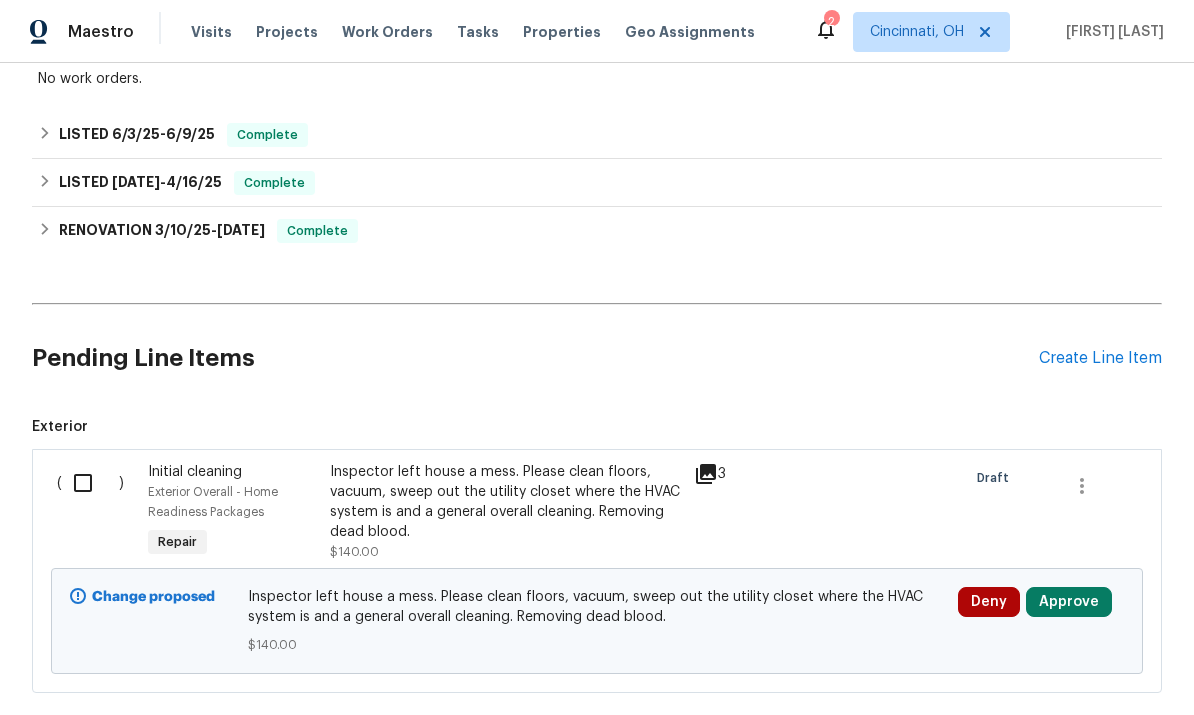 click at bounding box center [90, 483] 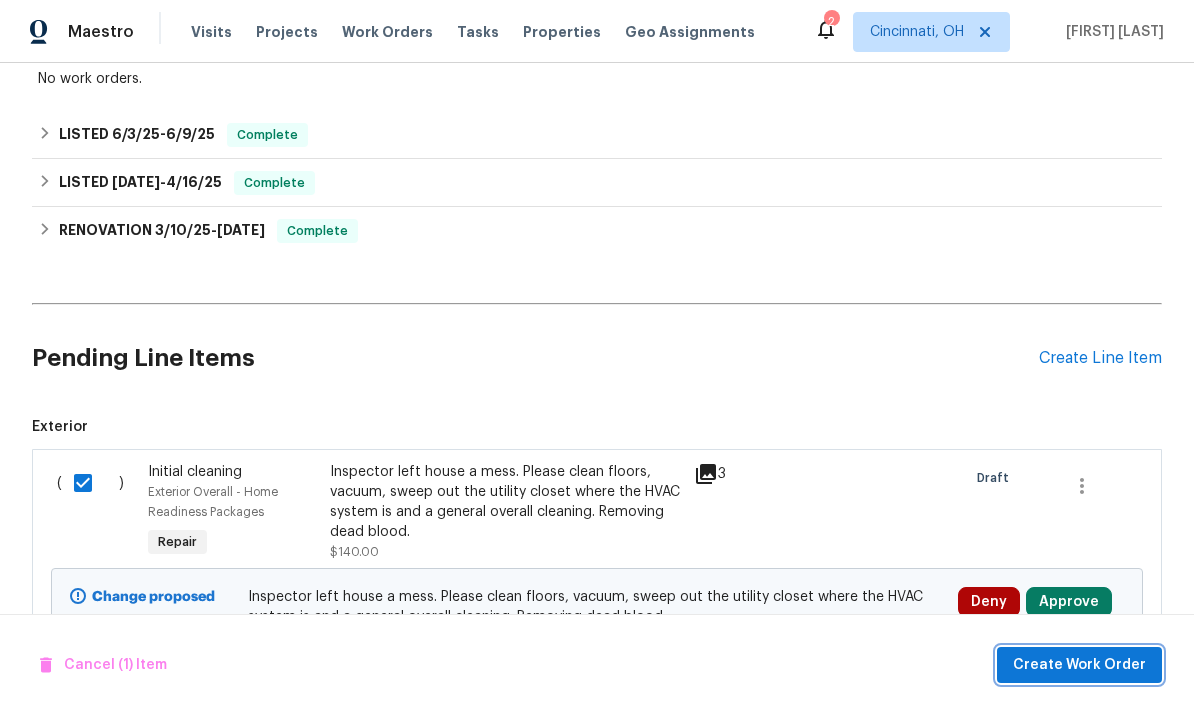 click on "Create Work Order" at bounding box center (1079, 665) 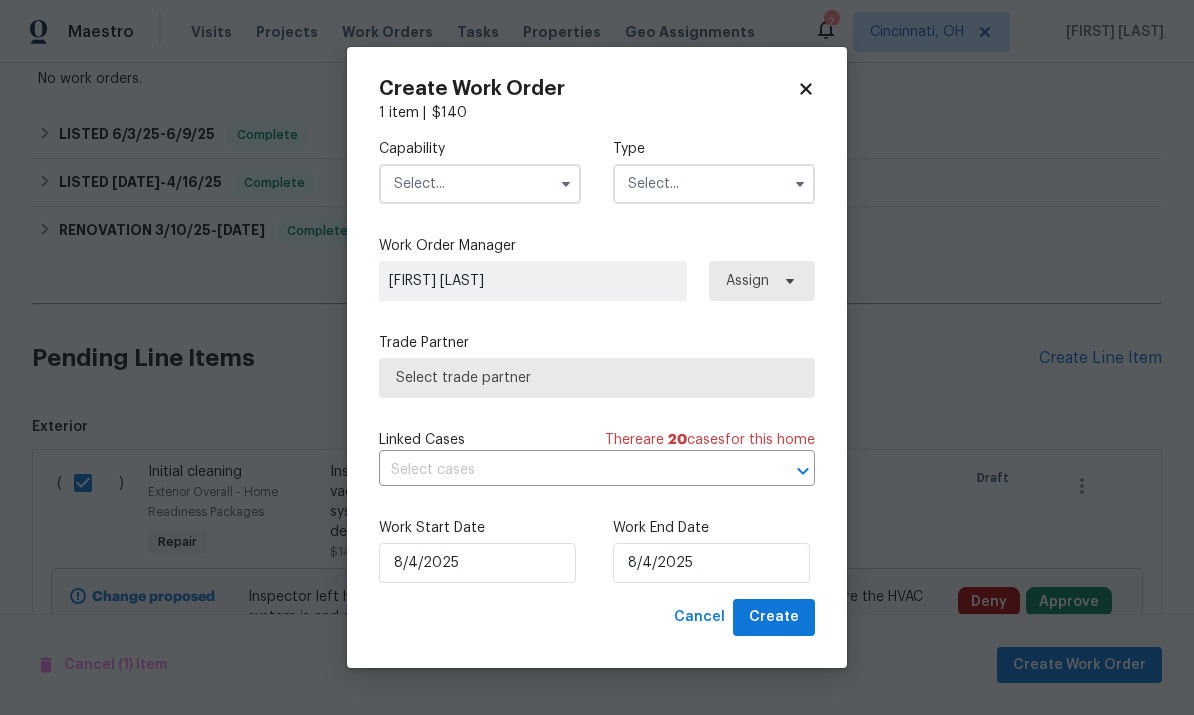 click at bounding box center [480, 184] 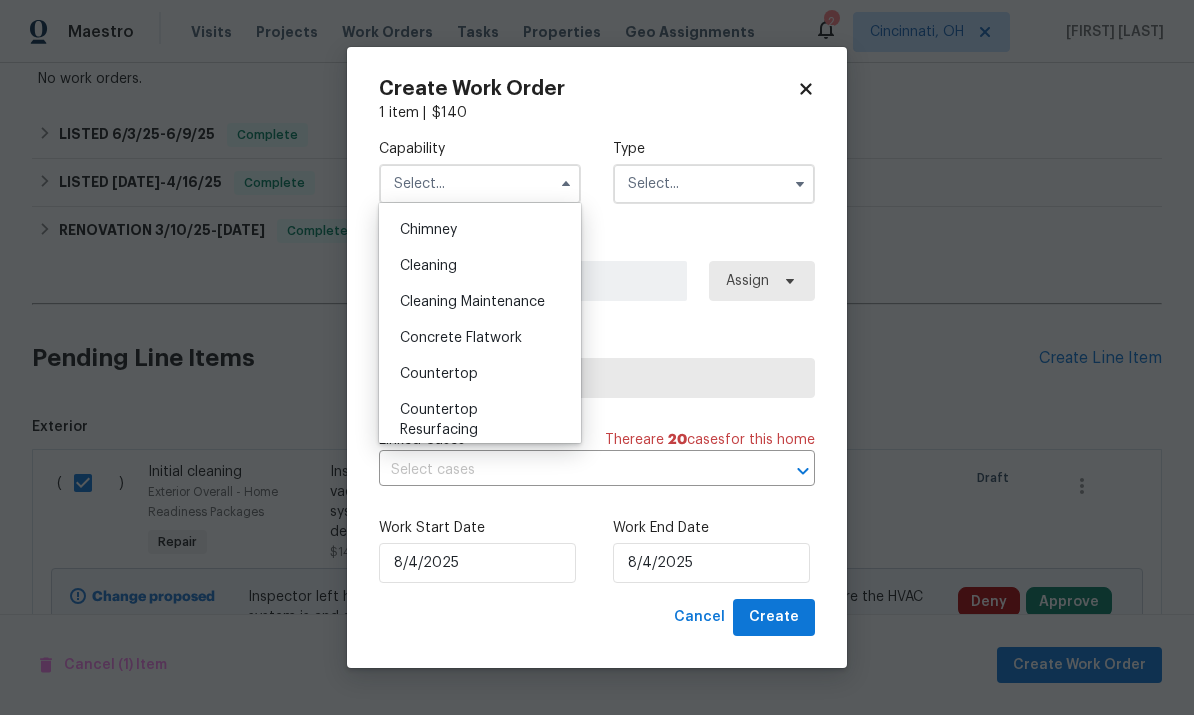 scroll, scrollTop: 248, scrollLeft: 0, axis: vertical 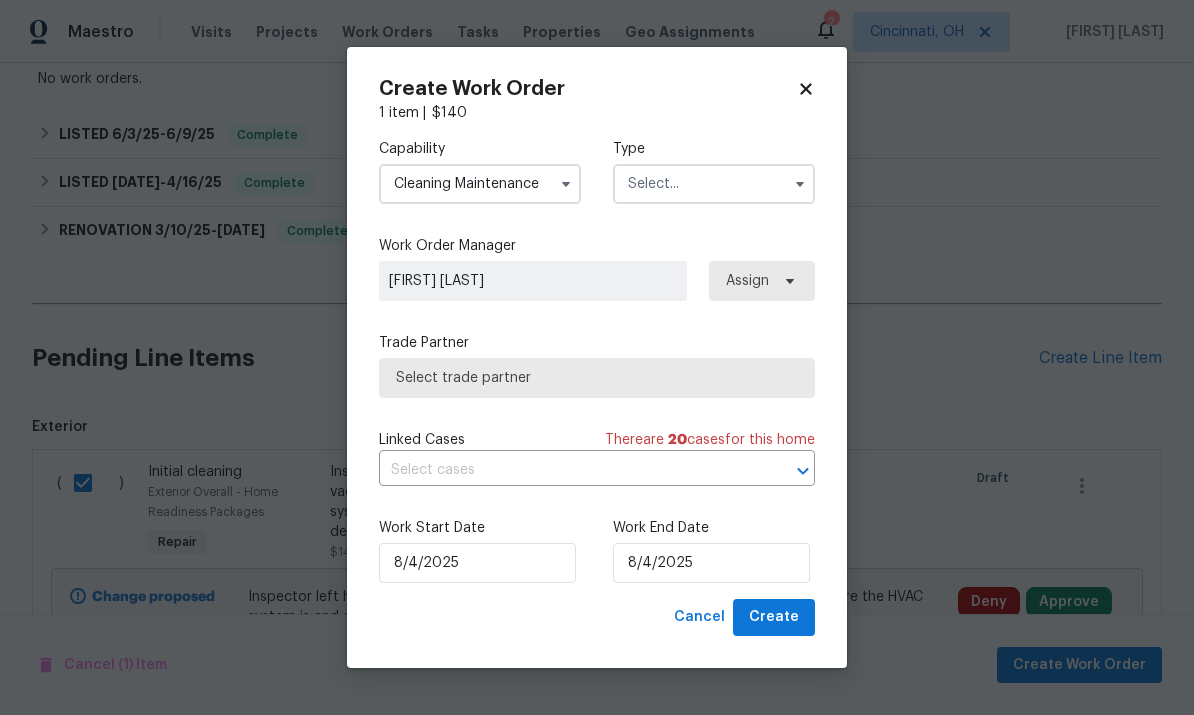 click at bounding box center [714, 184] 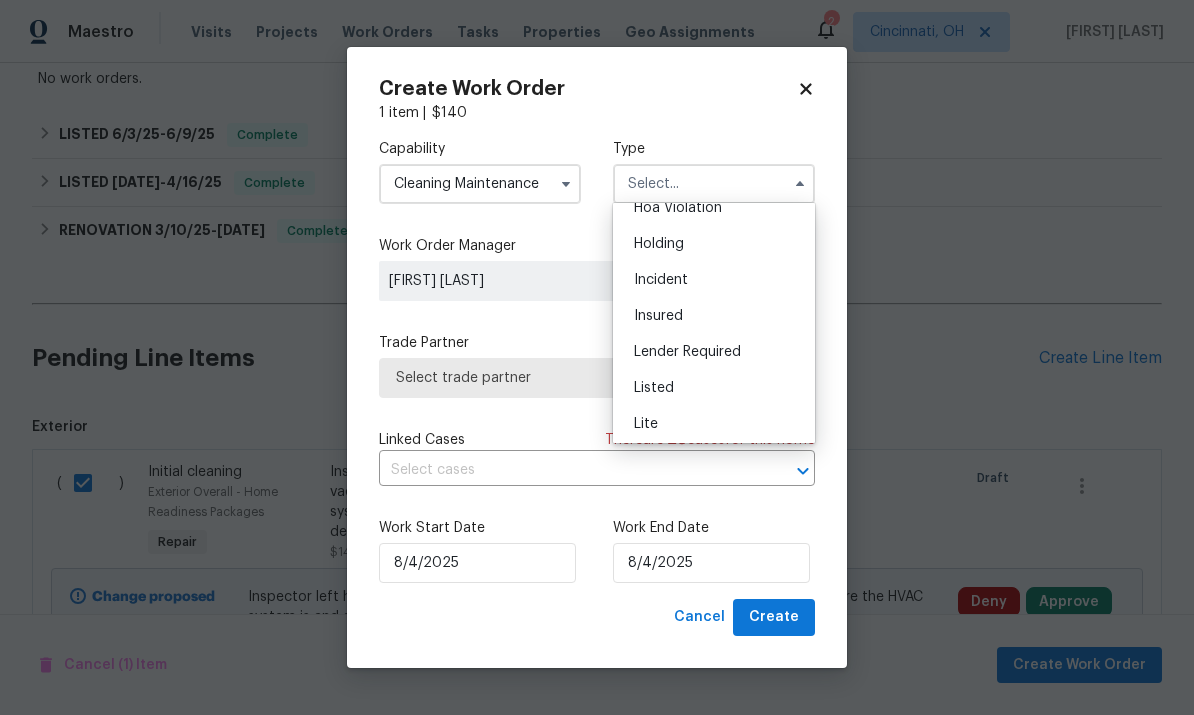 scroll, scrollTop: 55, scrollLeft: 0, axis: vertical 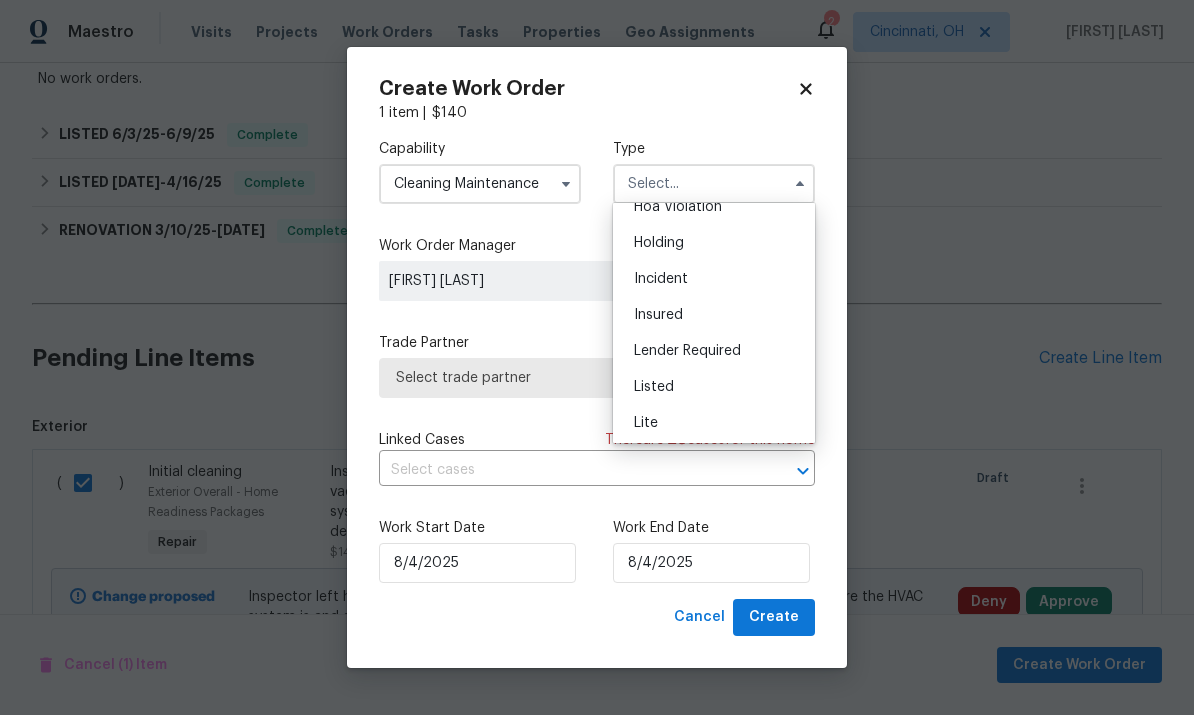 click on "Listed" at bounding box center [714, 387] 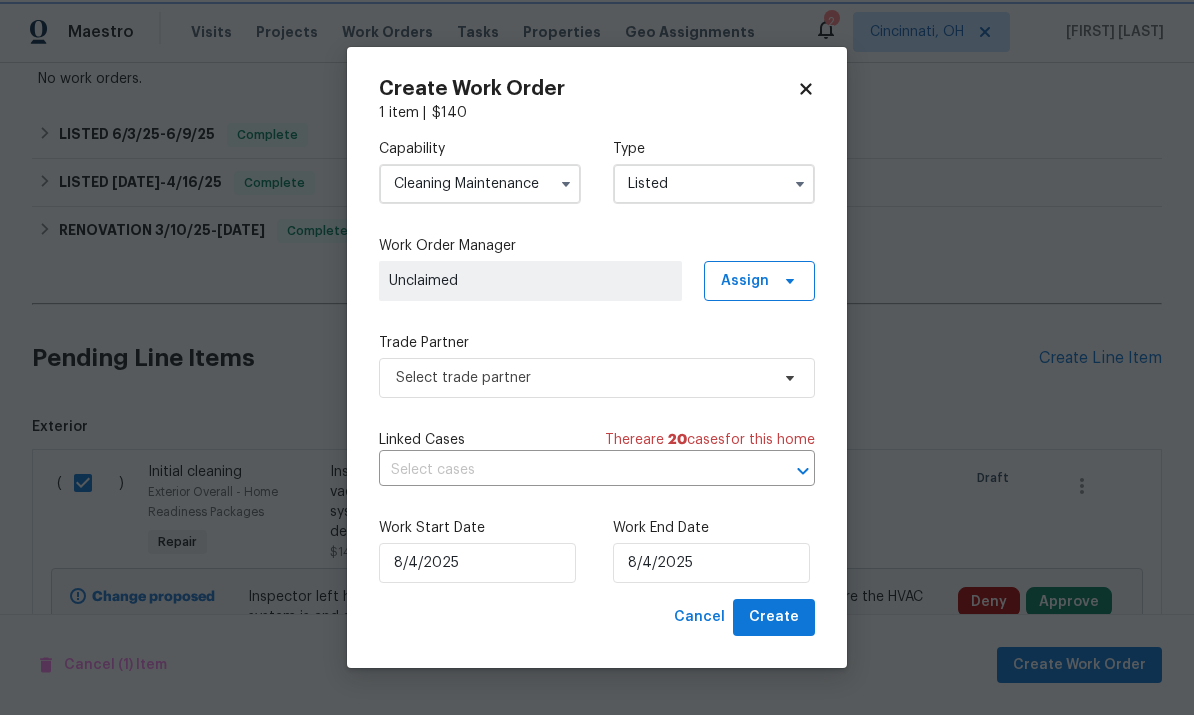 scroll, scrollTop: 0, scrollLeft: 0, axis: both 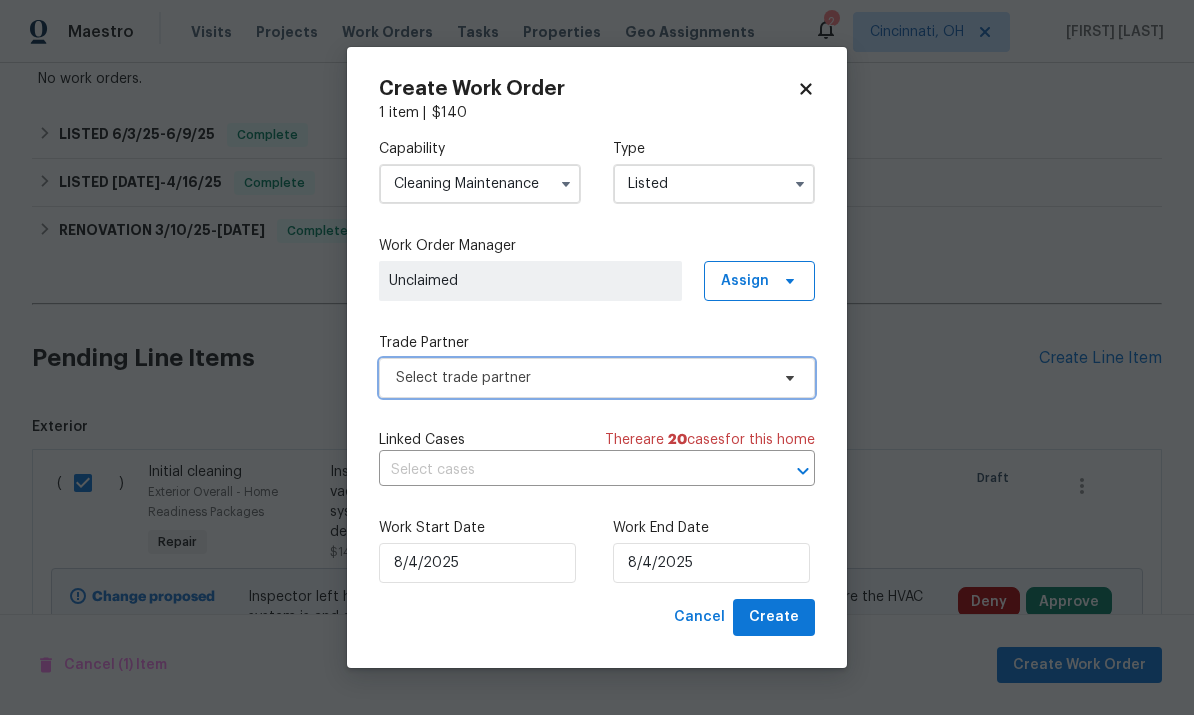 click on "Select trade partner" at bounding box center (582, 378) 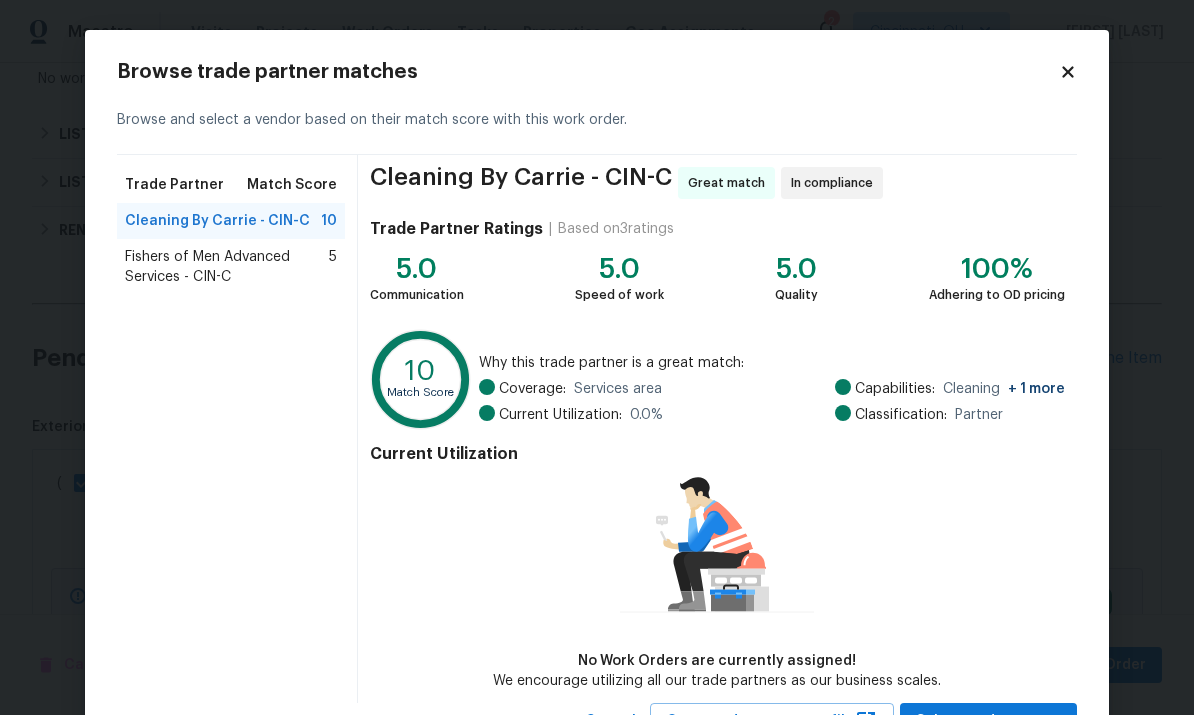 click on "Cleaning By Carrie - CIN-C Great match In compliance Trade Partner Ratings    |    Based on  3  ratings 5.0 Communication 5.0 Speed of work 5.0 Quality 100% Adhering to OD pricing 10 Match Score Why this trade partner is a great match: Coverage: Services area Current Utilization: 0.0 % Capabilities: Cleaning + 1 more Classification: Partner Current Utilization No Work Orders are currently assigned! We encourage utilizing all our trade partners as our business scales." at bounding box center (717, 429) 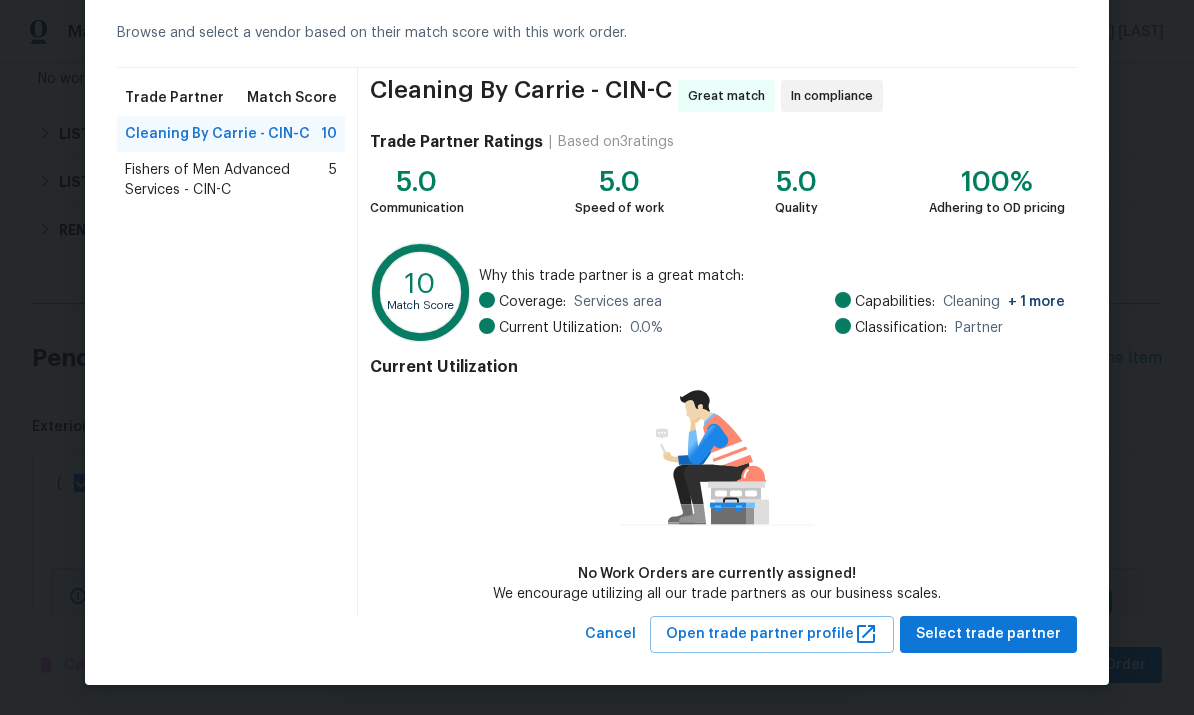 scroll, scrollTop: 86, scrollLeft: 0, axis: vertical 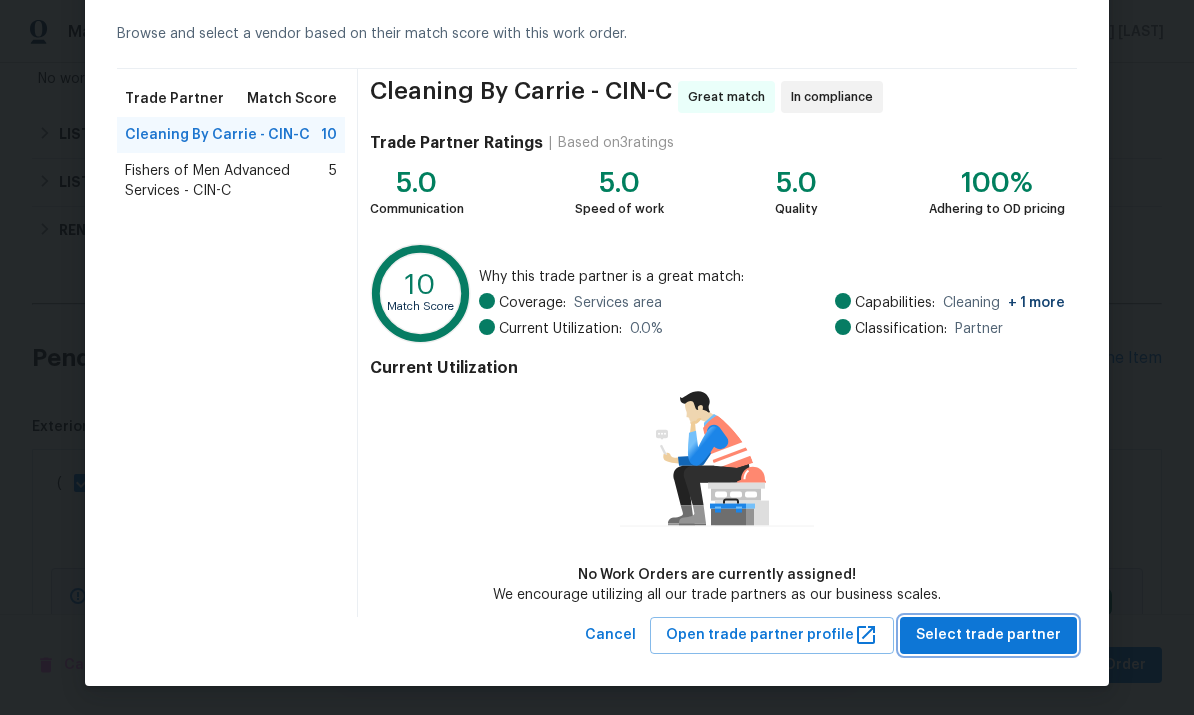 click on "Select trade partner" at bounding box center [988, 635] 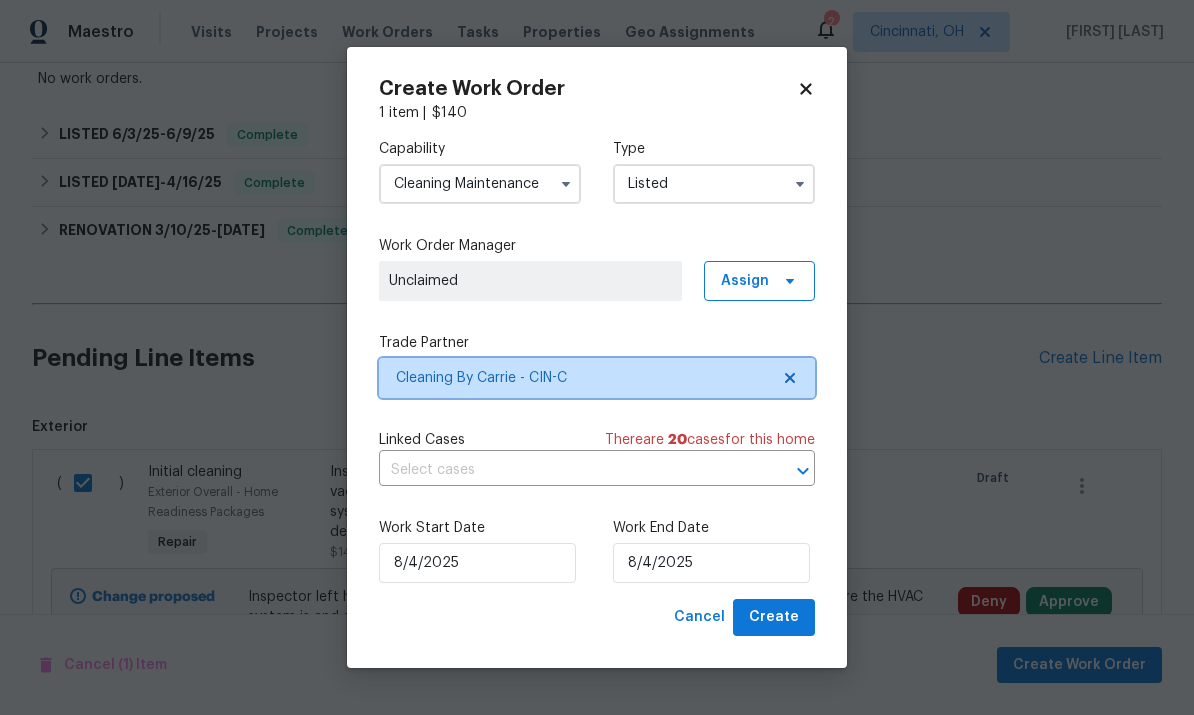 scroll, scrollTop: 0, scrollLeft: 0, axis: both 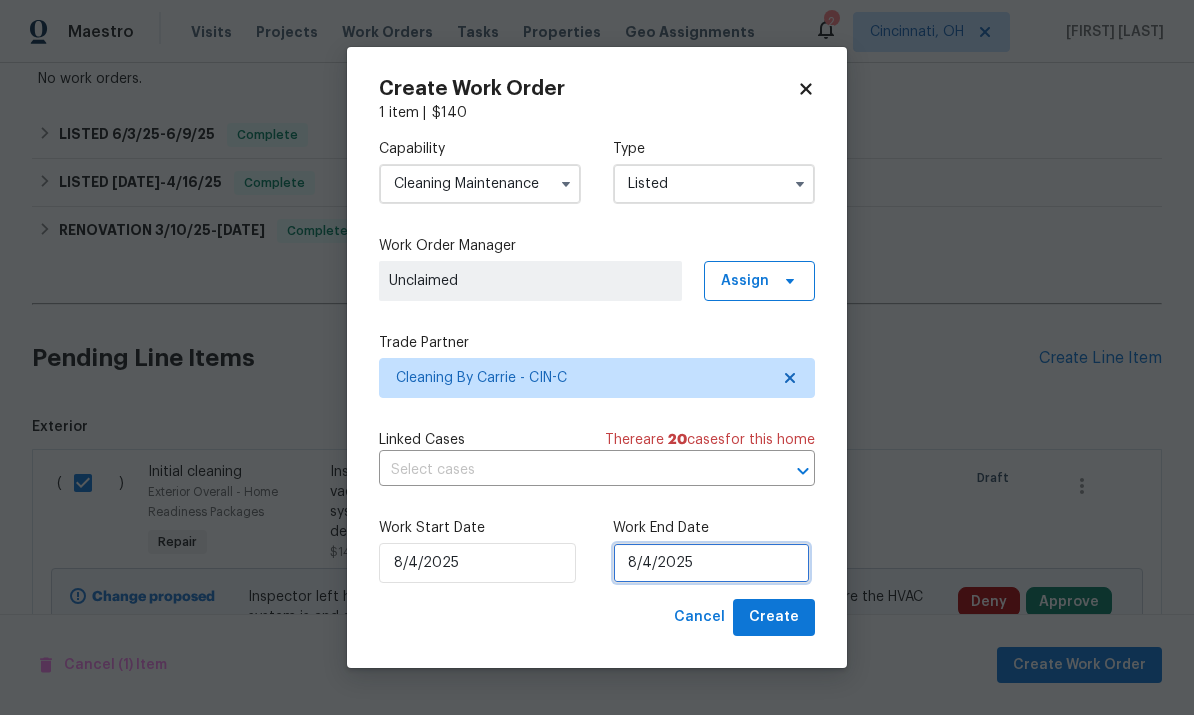 click on "8/4/2025" at bounding box center [711, 563] 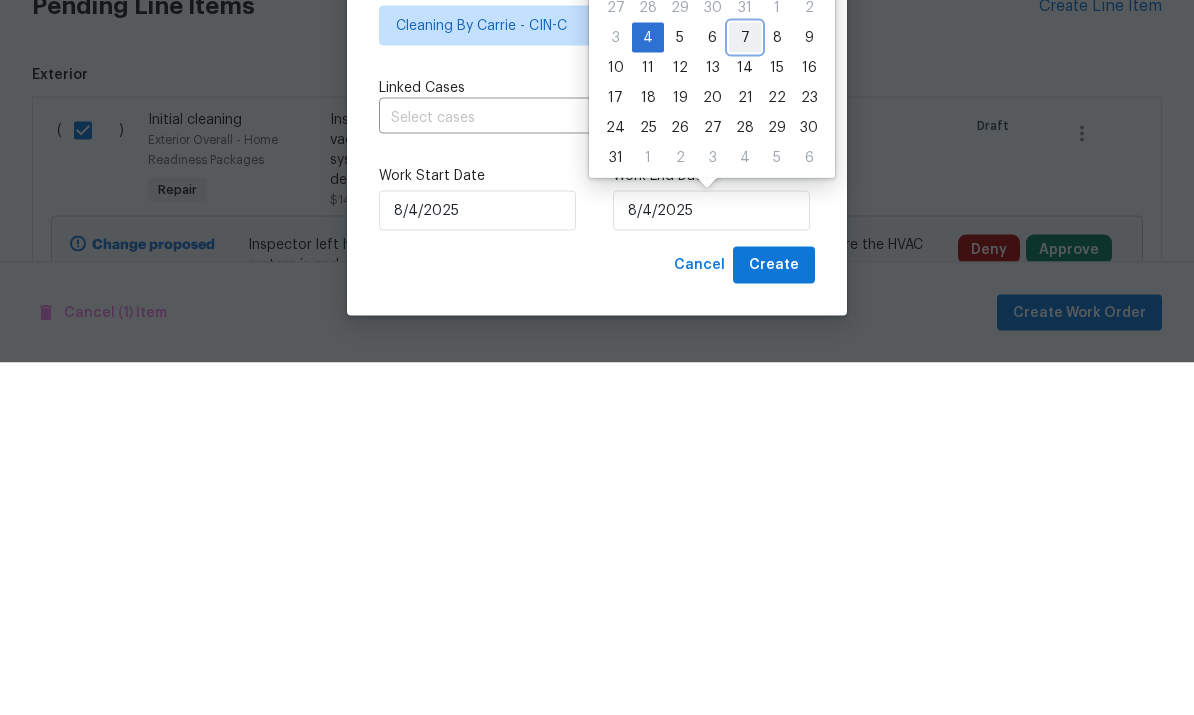 click on "7" at bounding box center (745, 390) 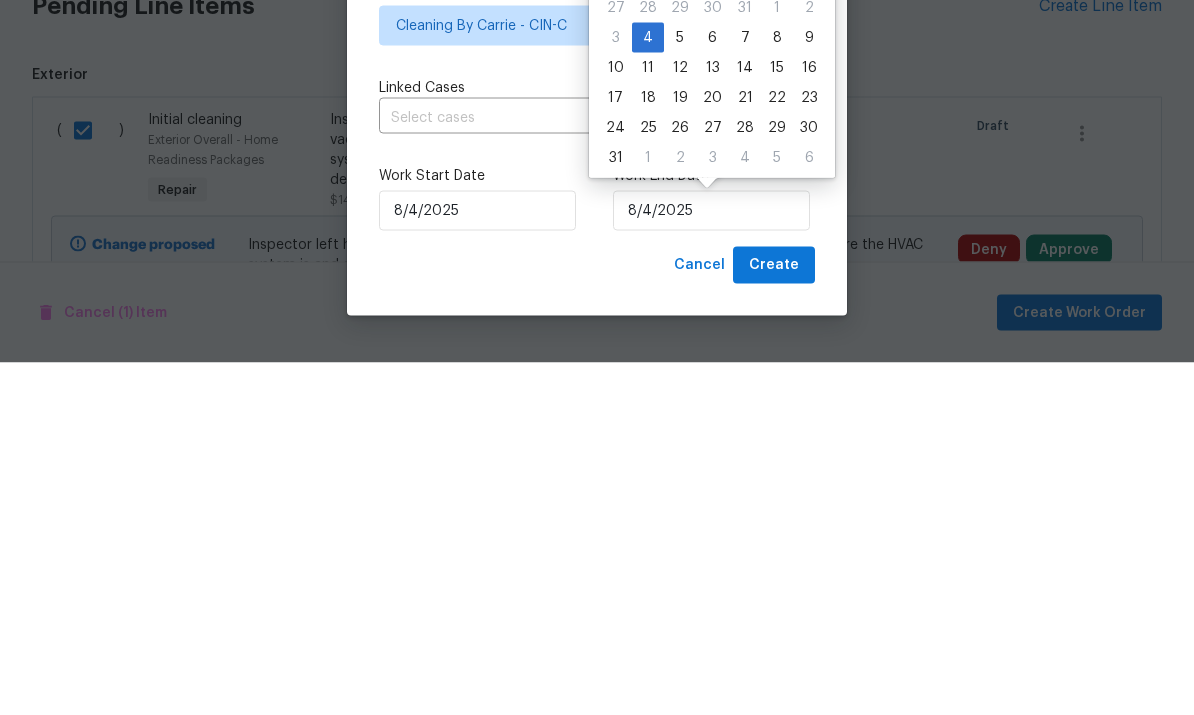 type on "8/7/2025" 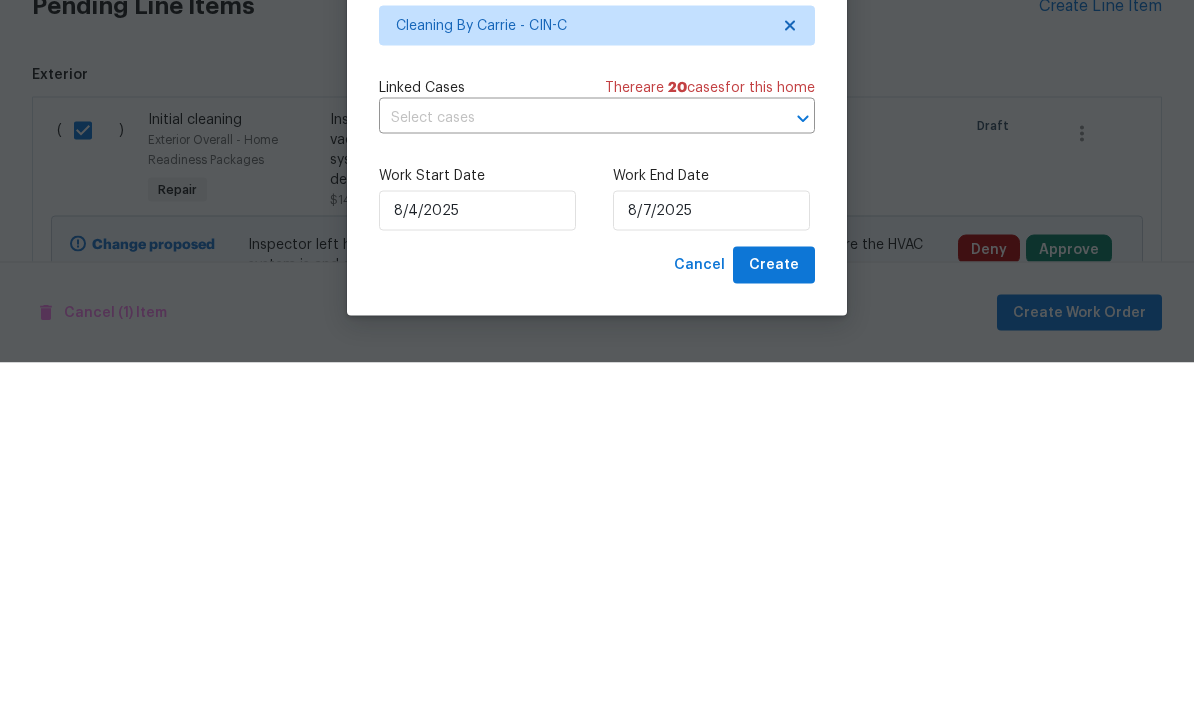 scroll, scrollTop: 75, scrollLeft: 0, axis: vertical 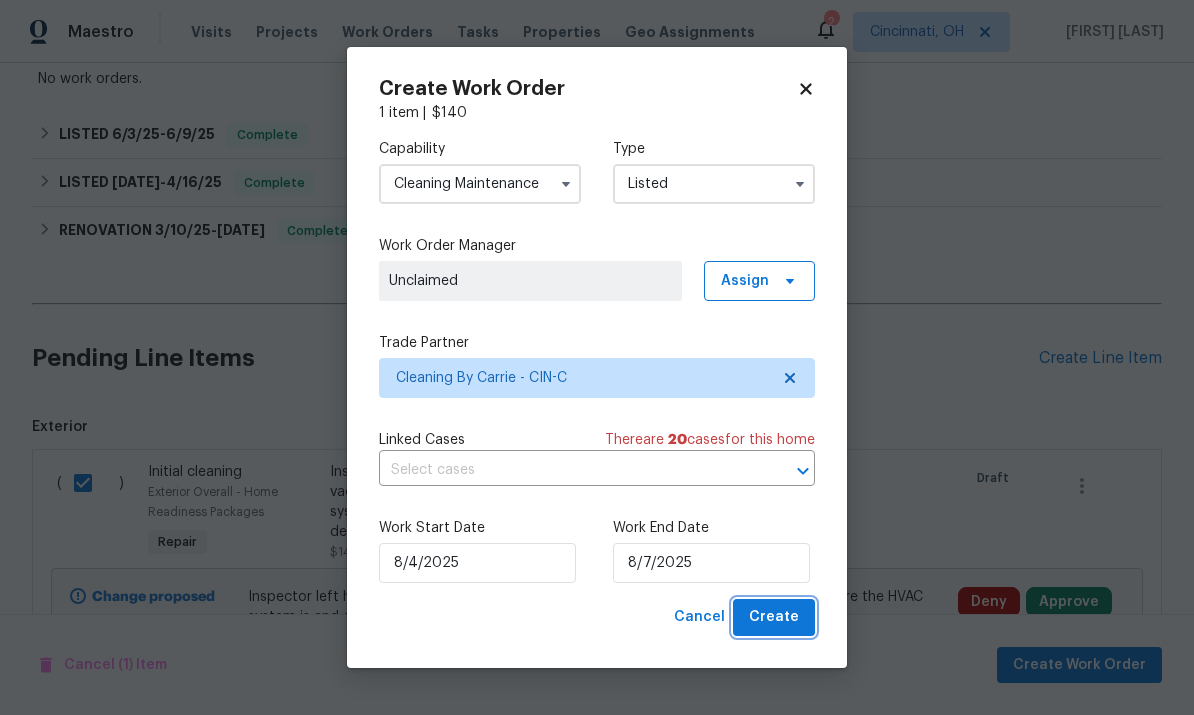 click on "Create" at bounding box center [774, 617] 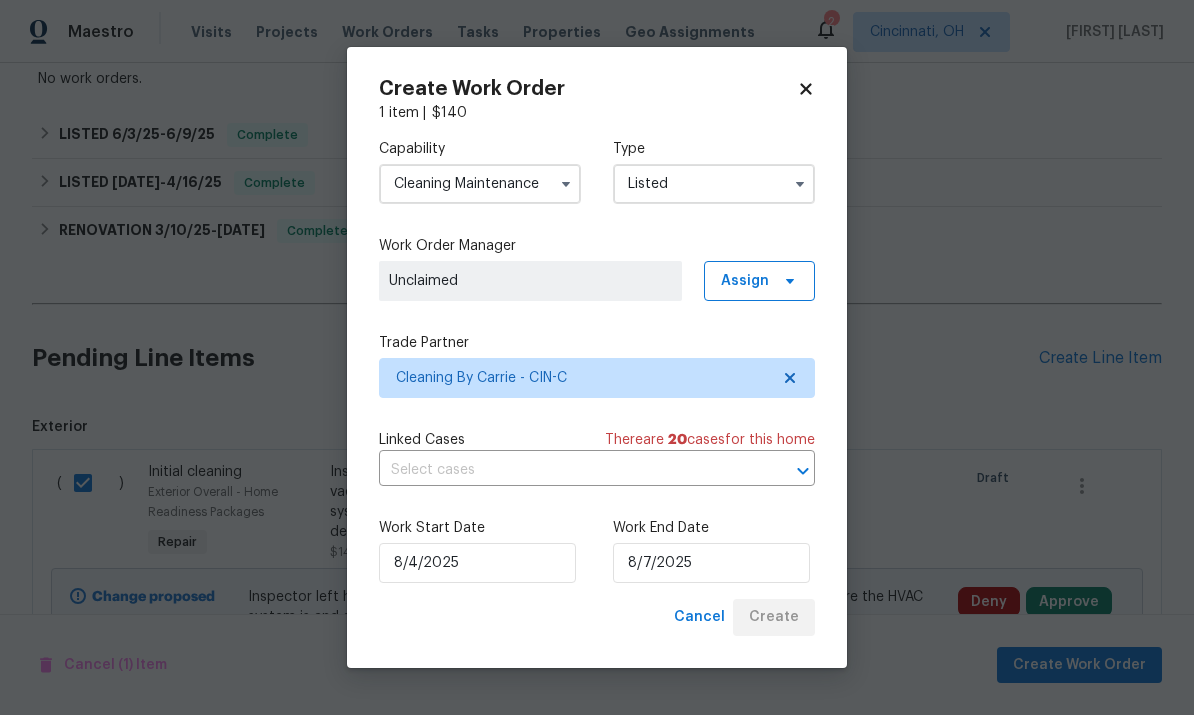 checkbox on "false" 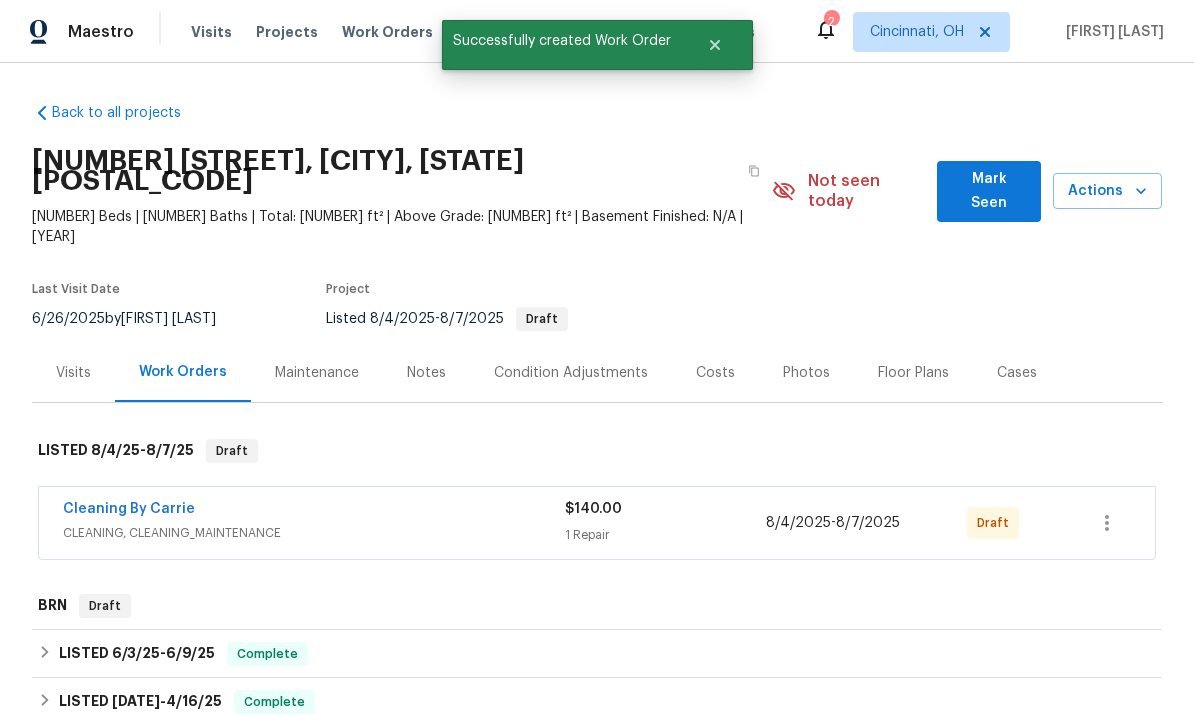scroll, scrollTop: 0, scrollLeft: 0, axis: both 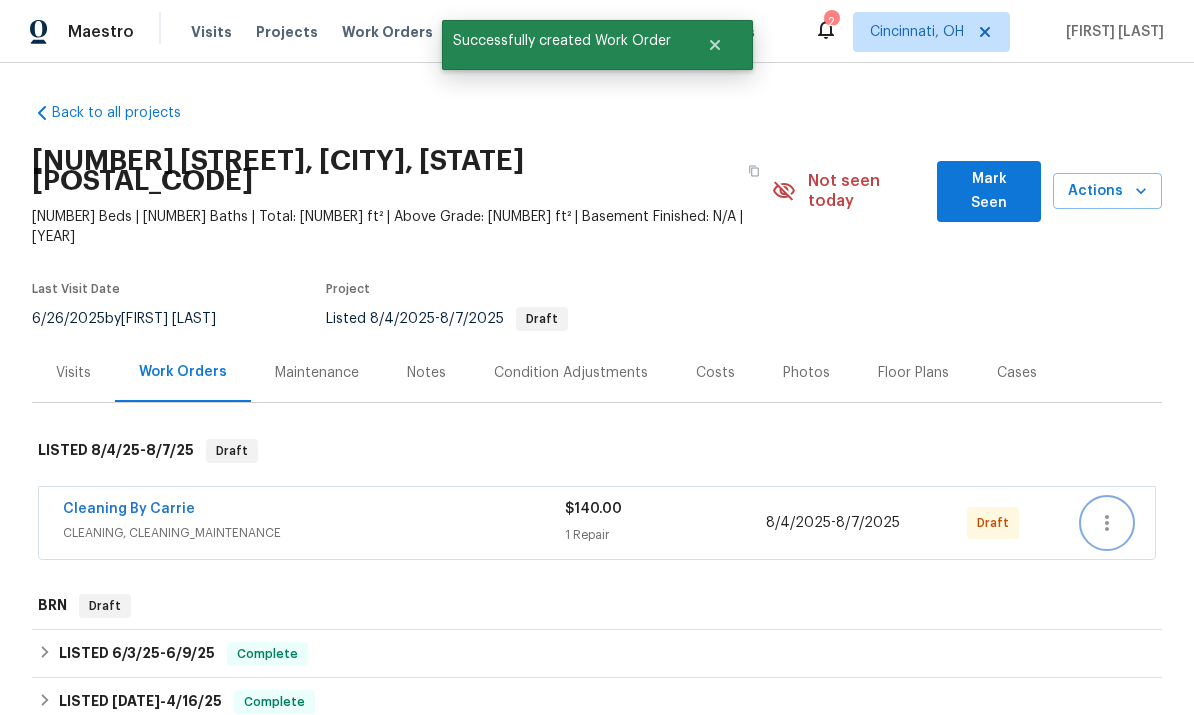 click at bounding box center (1107, 523) 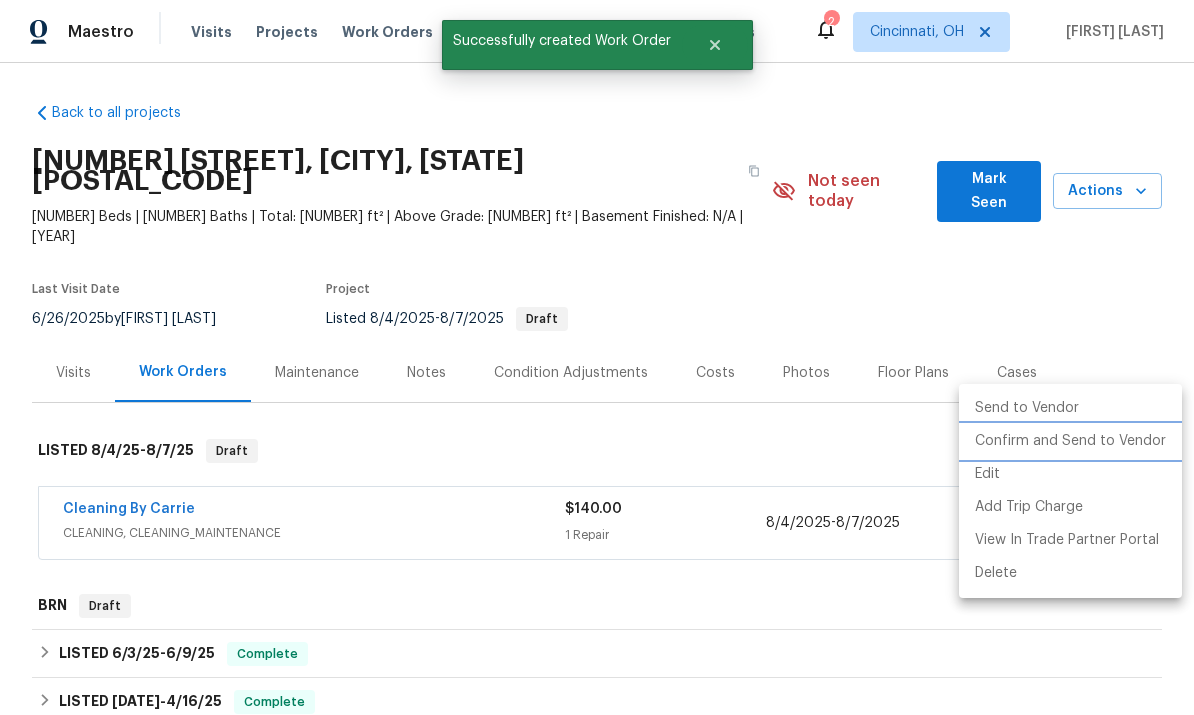 click on "Confirm and Send to Vendor" at bounding box center (1070, 441) 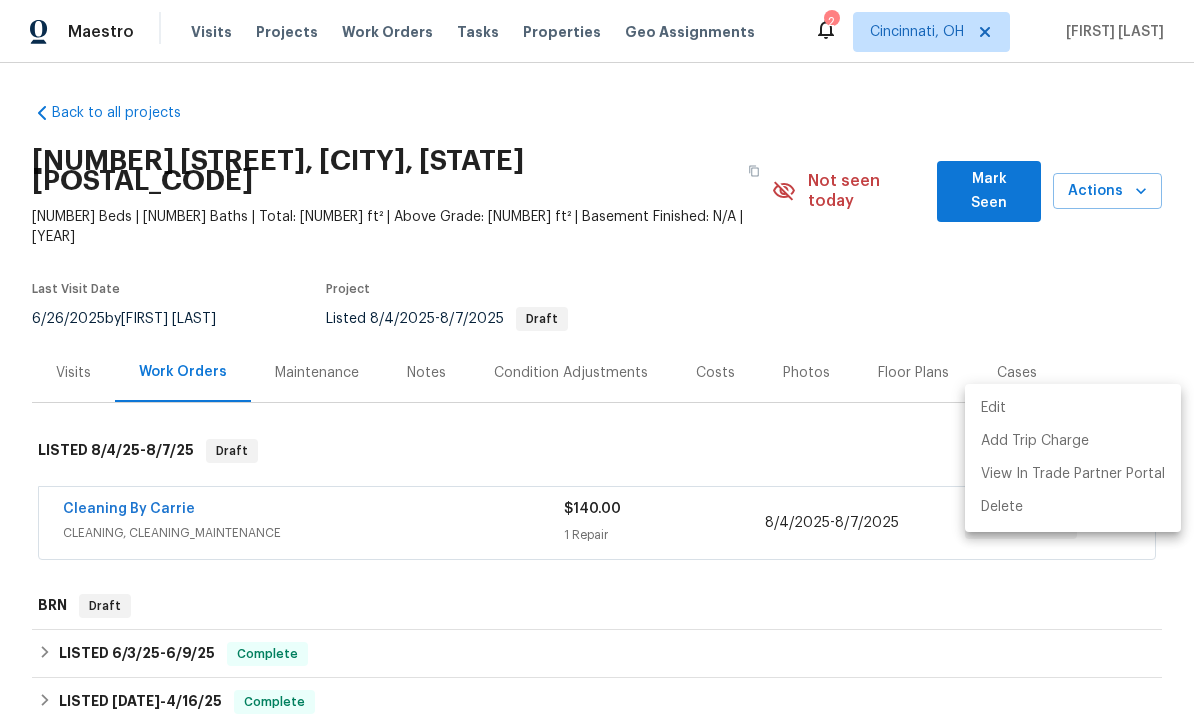 click at bounding box center (597, 357) 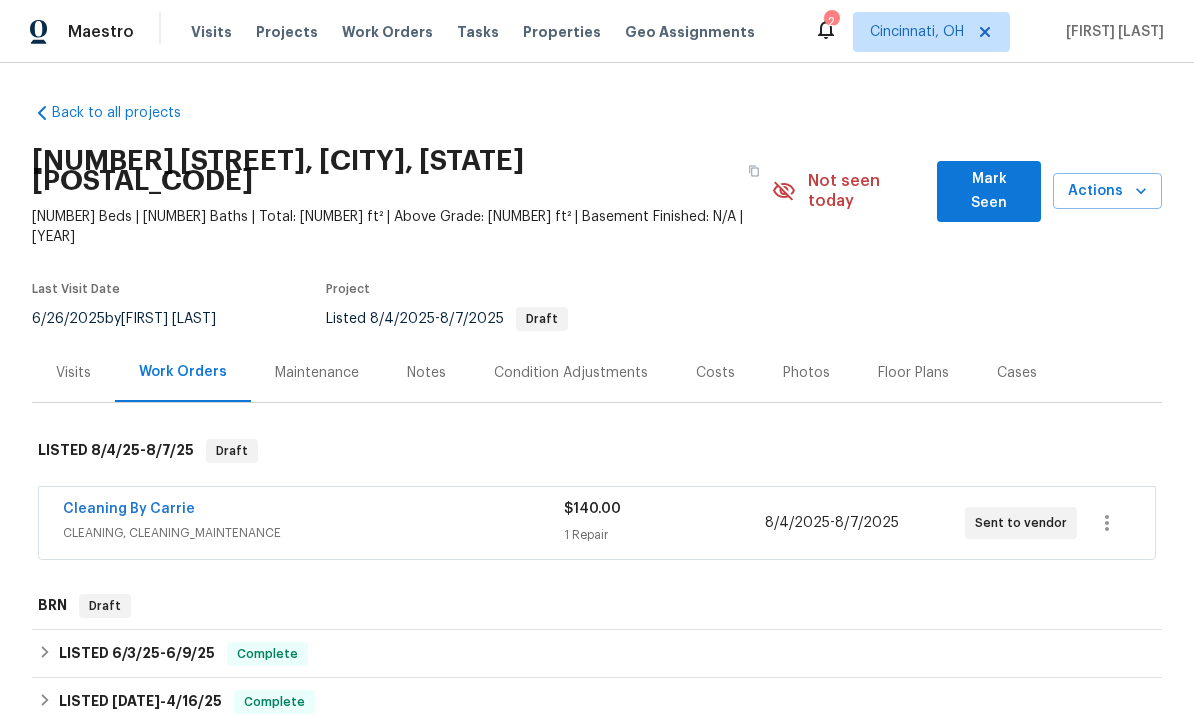 click on "Cleaning By Carrie CLEANING, CLEANING_MAINTENANCE" at bounding box center [313, 523] 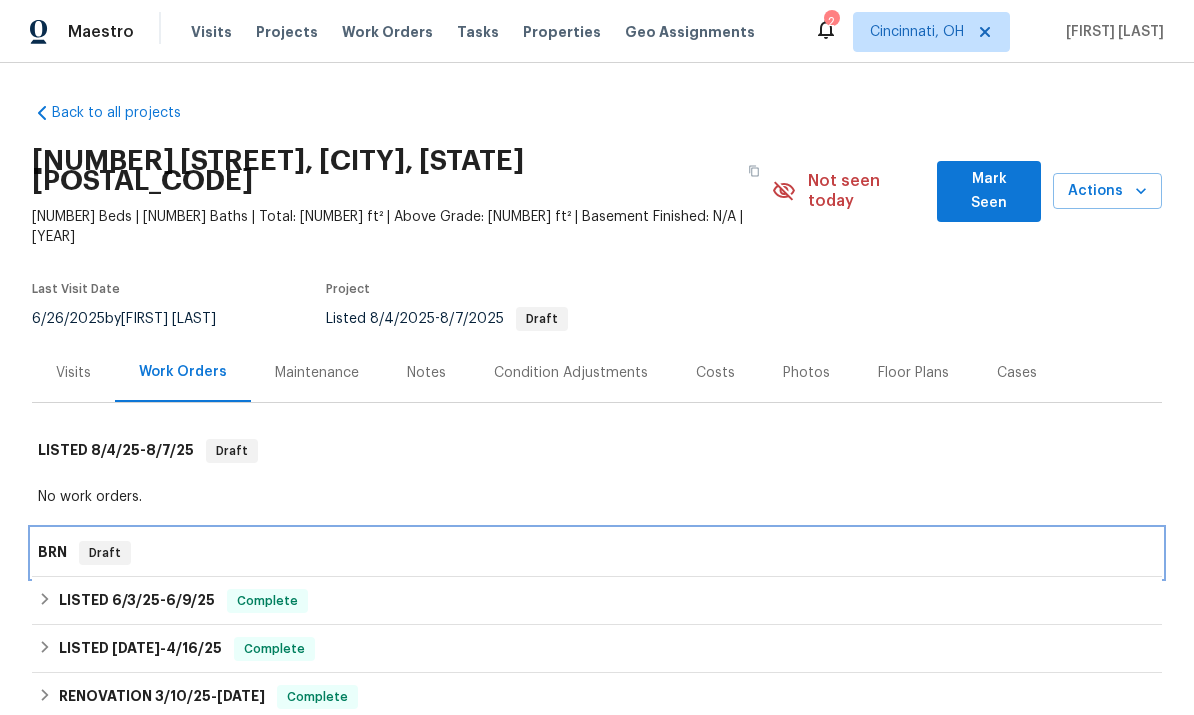 click on "BRN   Draft" at bounding box center [597, 553] 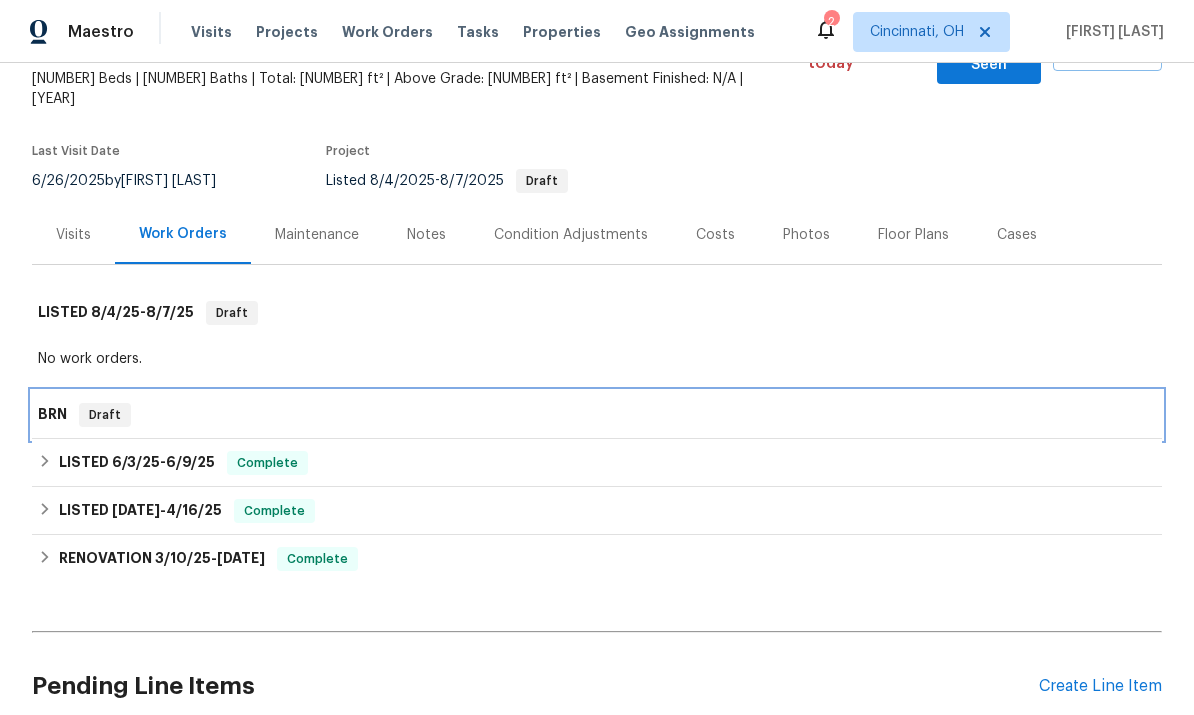 scroll, scrollTop: 137, scrollLeft: 0, axis: vertical 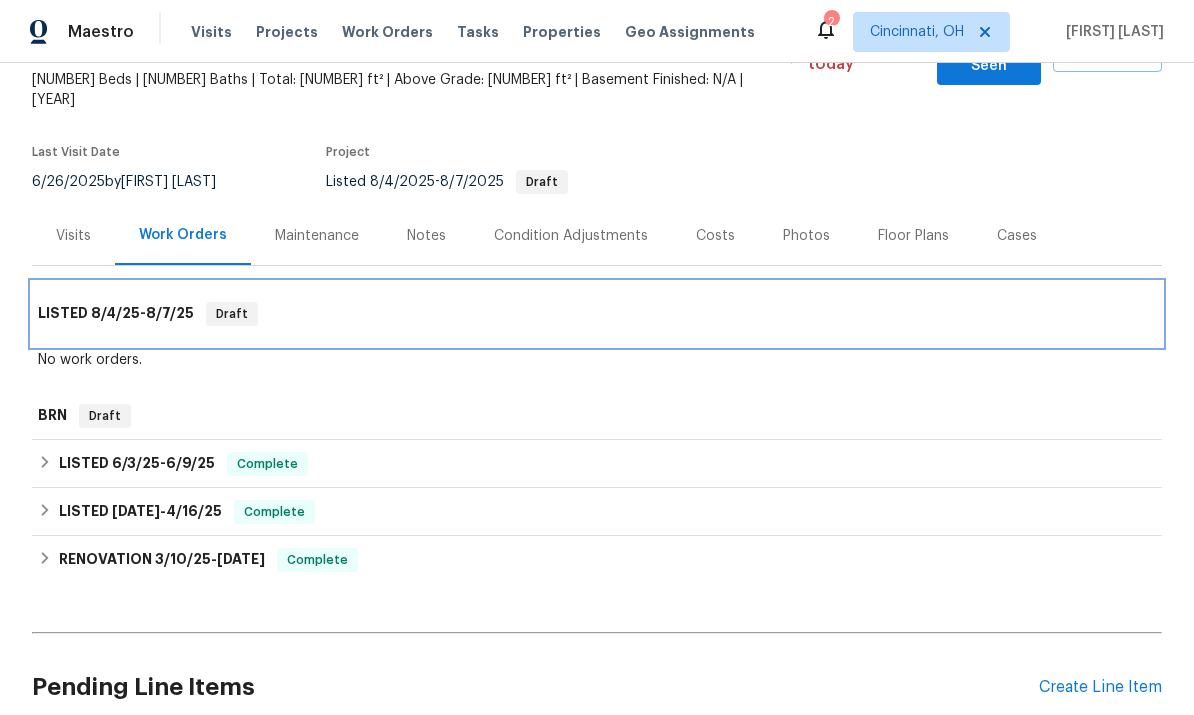 click on "8/4/25  -  8/7/25" at bounding box center [142, 313] 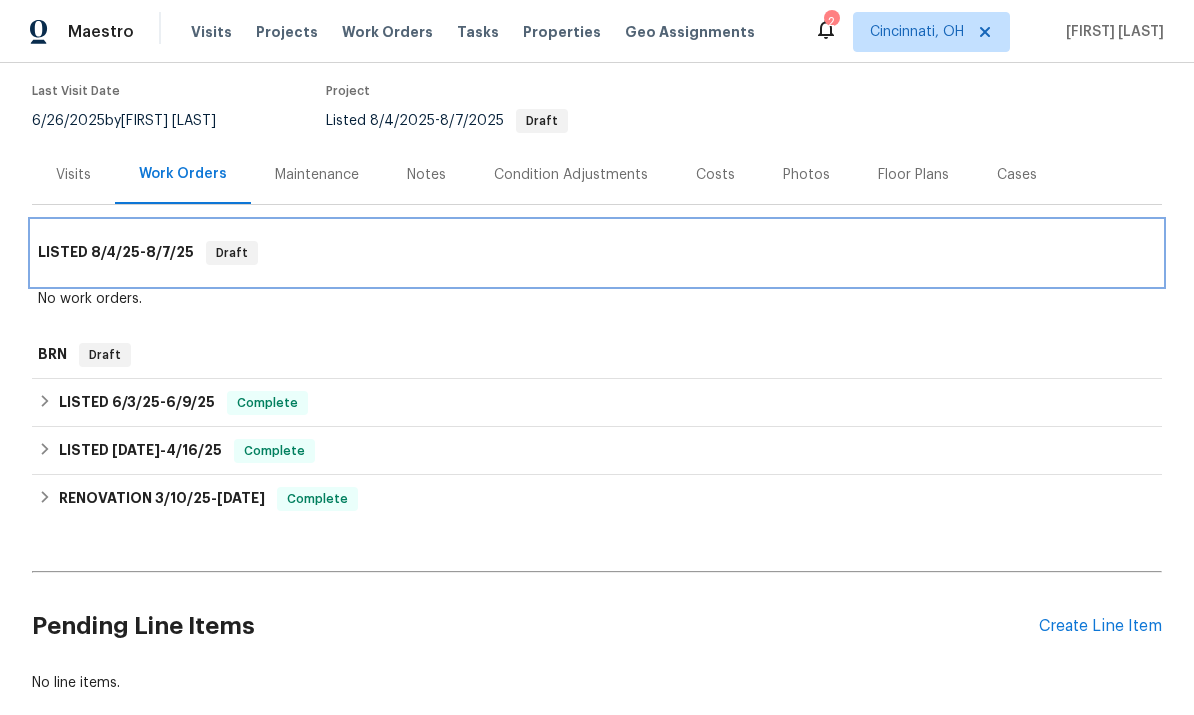scroll, scrollTop: 196, scrollLeft: 0, axis: vertical 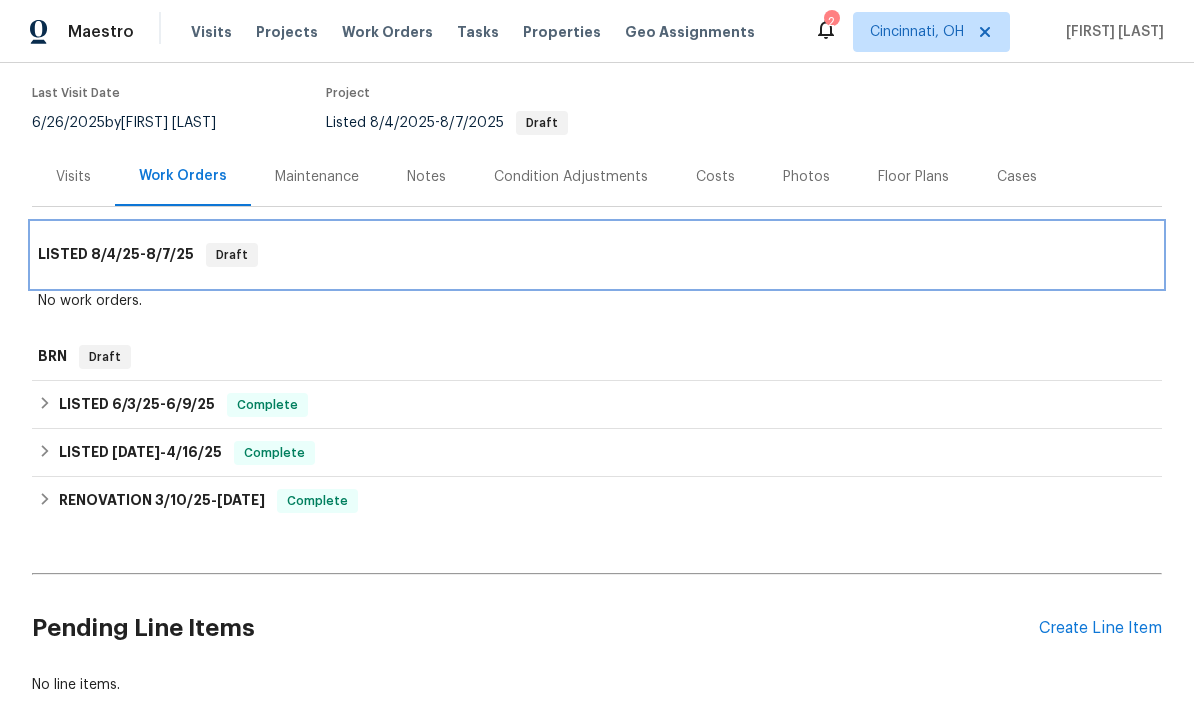 click on "LISTED [DATE] - [DATE] Draft" at bounding box center [597, 255] 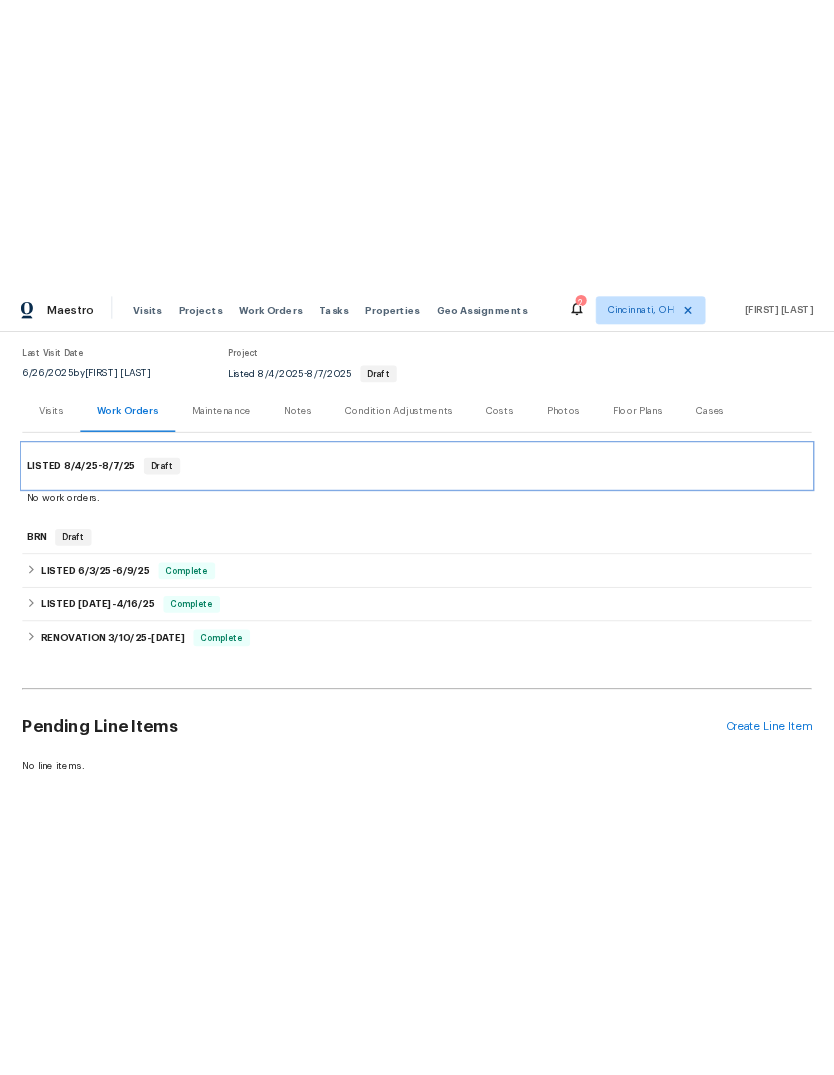 scroll, scrollTop: 0, scrollLeft: 0, axis: both 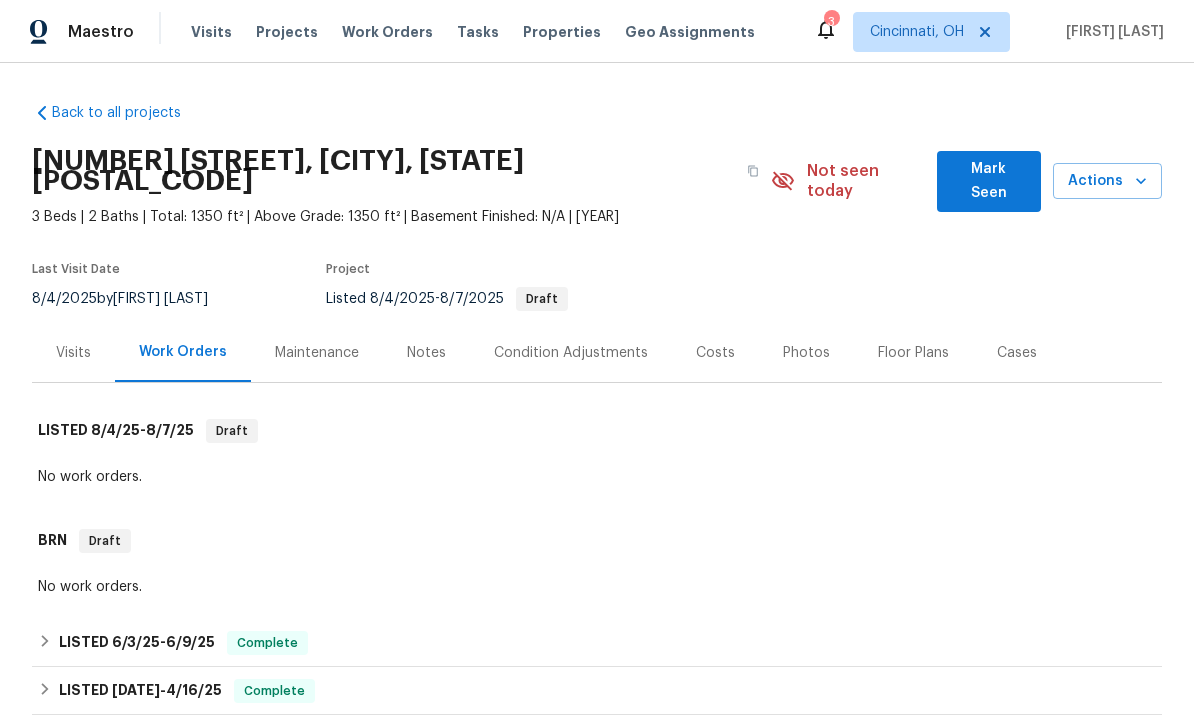 click on "Maestro" at bounding box center (101, 32) 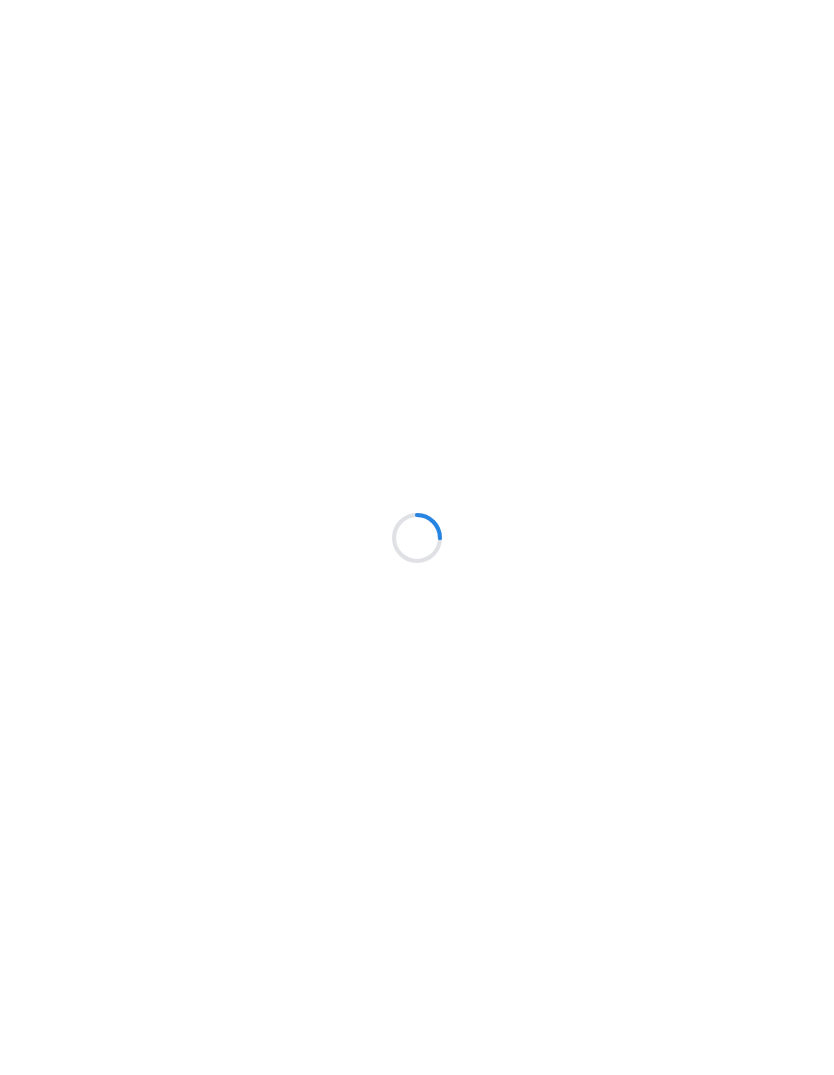 scroll, scrollTop: 0, scrollLeft: 0, axis: both 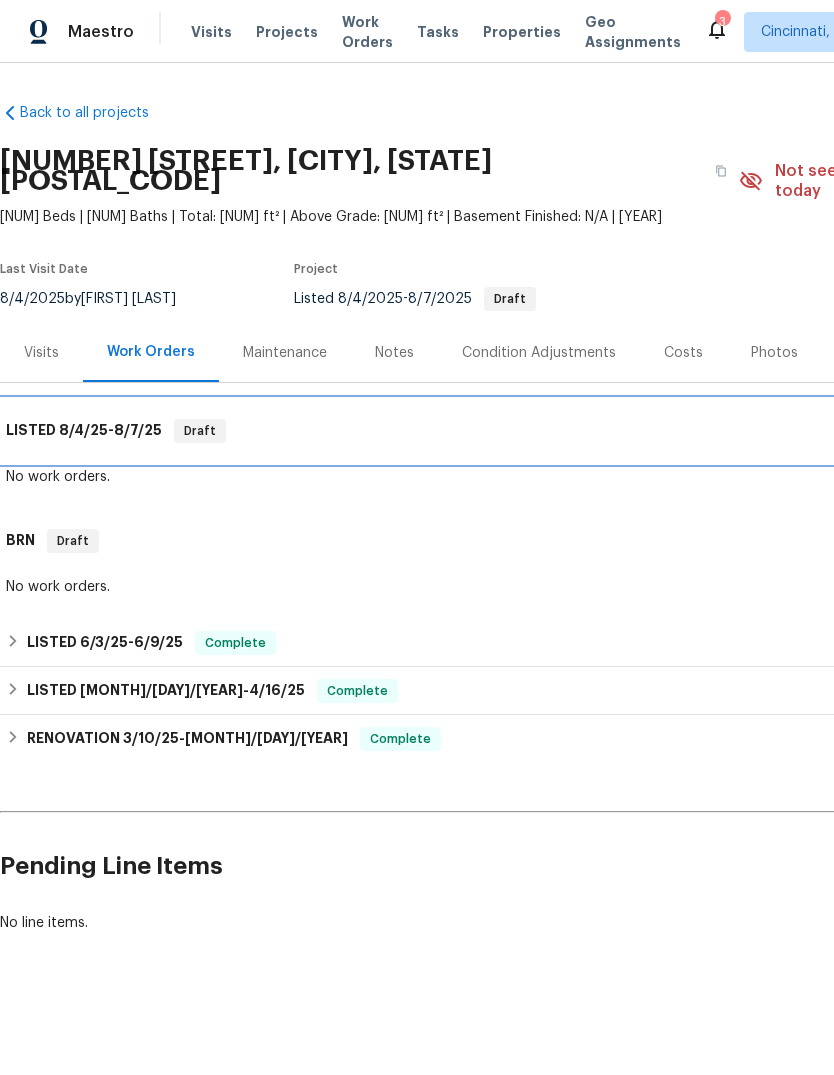 click on "LISTED [MONTH]/[DAY]/[YEAR] - [MONTH]/[DAY]/[YEAR]" at bounding box center (84, 431) 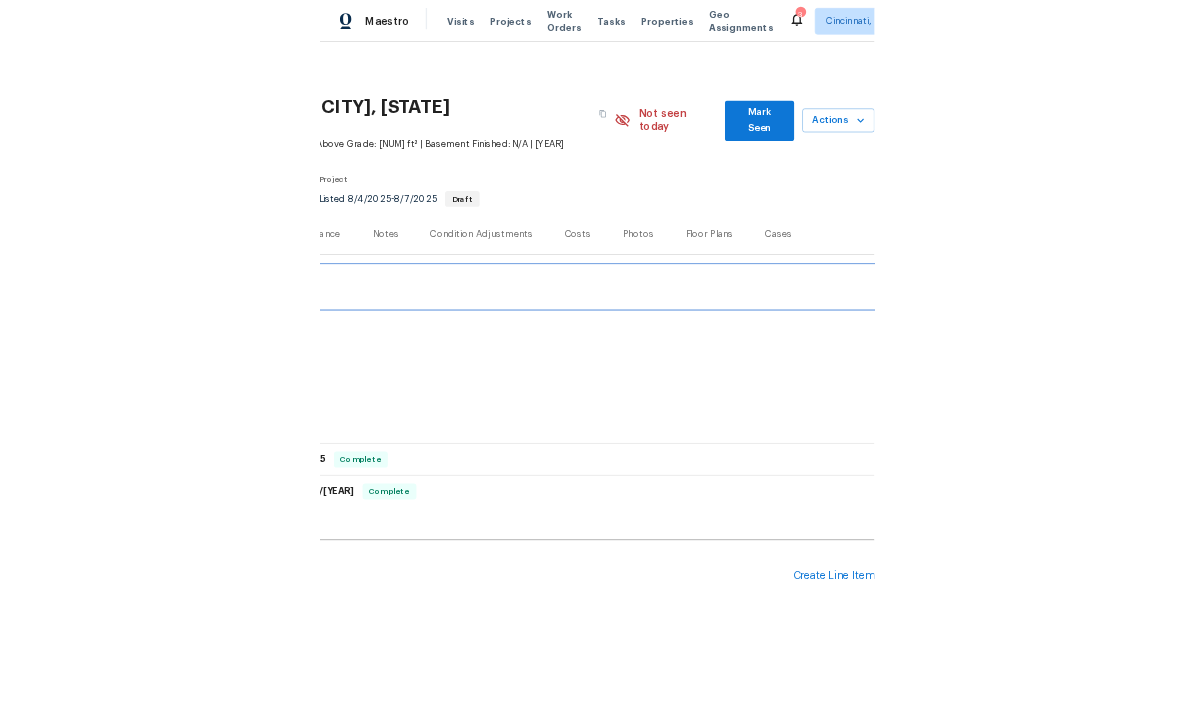 scroll, scrollTop: 0, scrollLeft: 0, axis: both 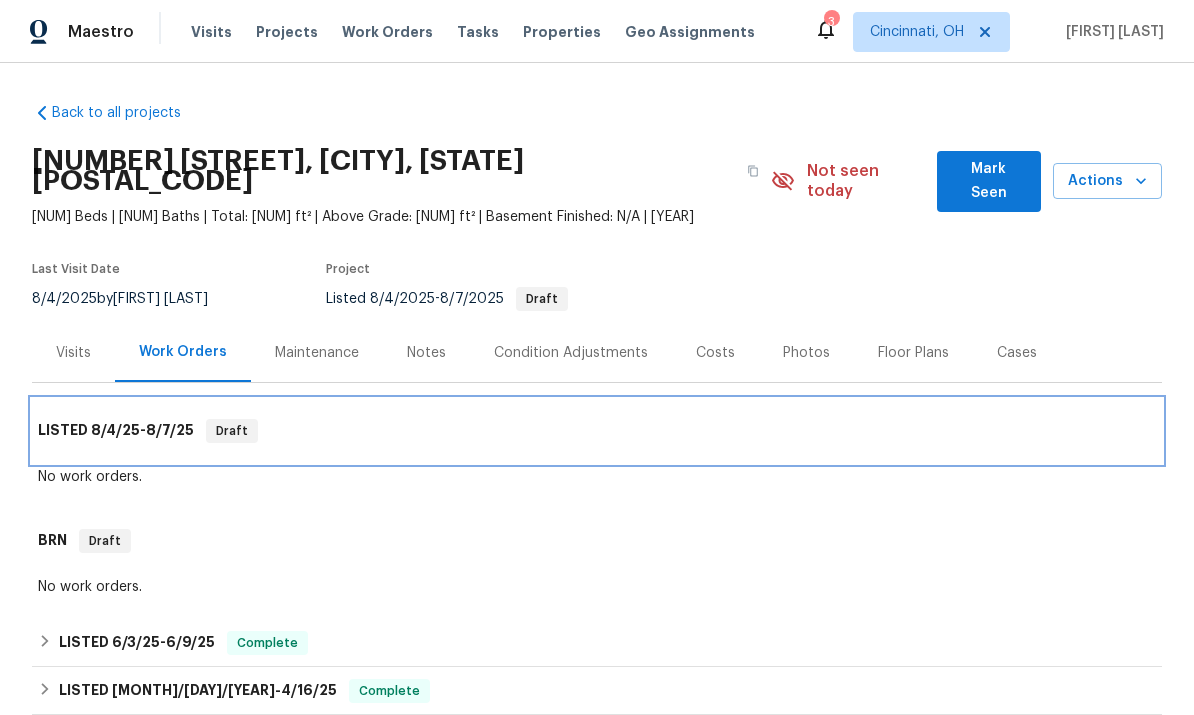 click on "8/4/25" at bounding box center (115, 430) 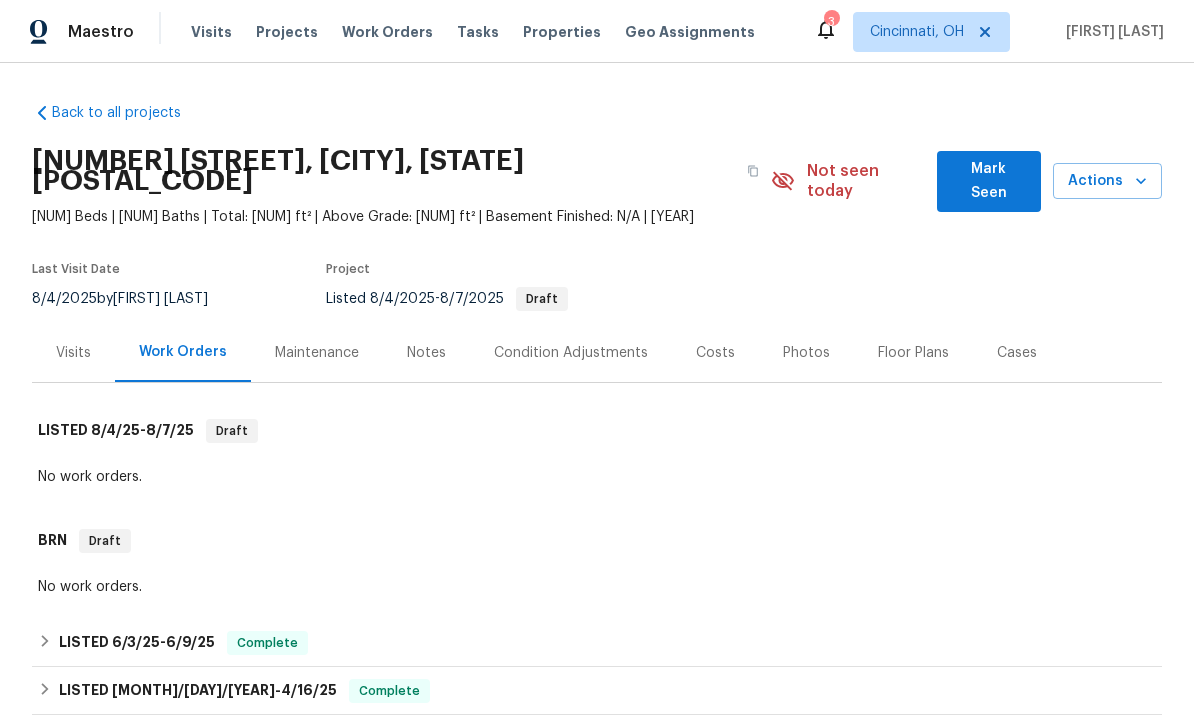 click on "Visits" at bounding box center [73, 352] 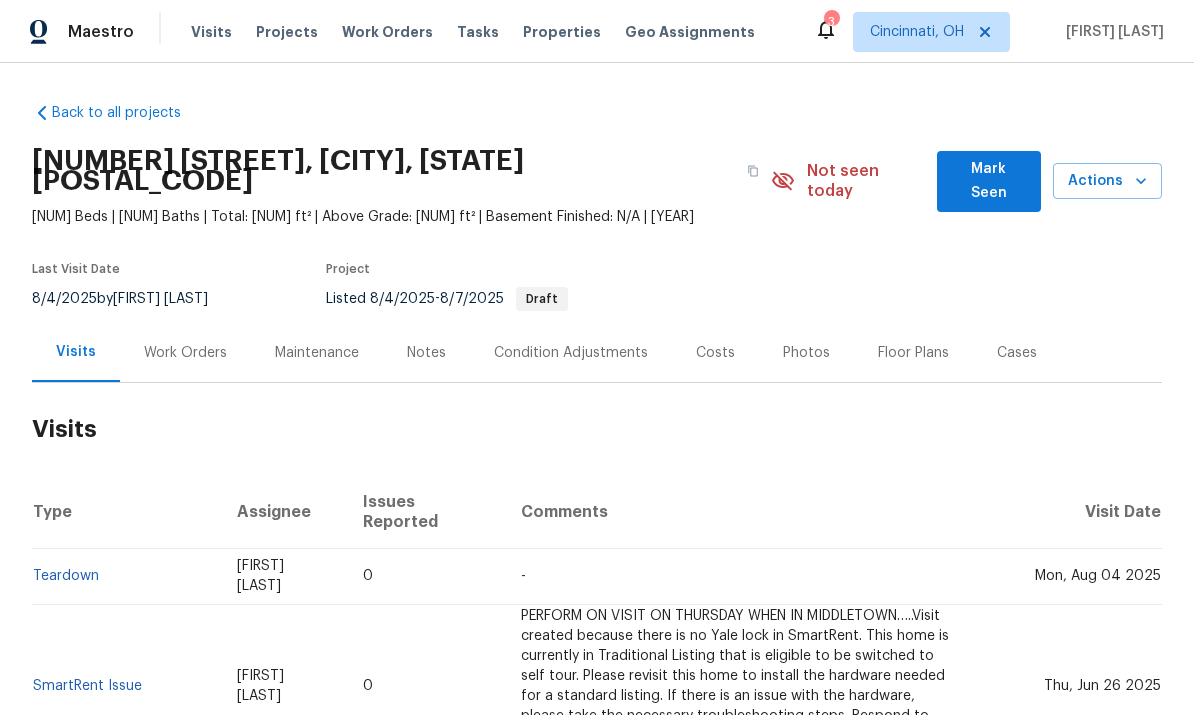 click on "Work Orders" at bounding box center (185, 353) 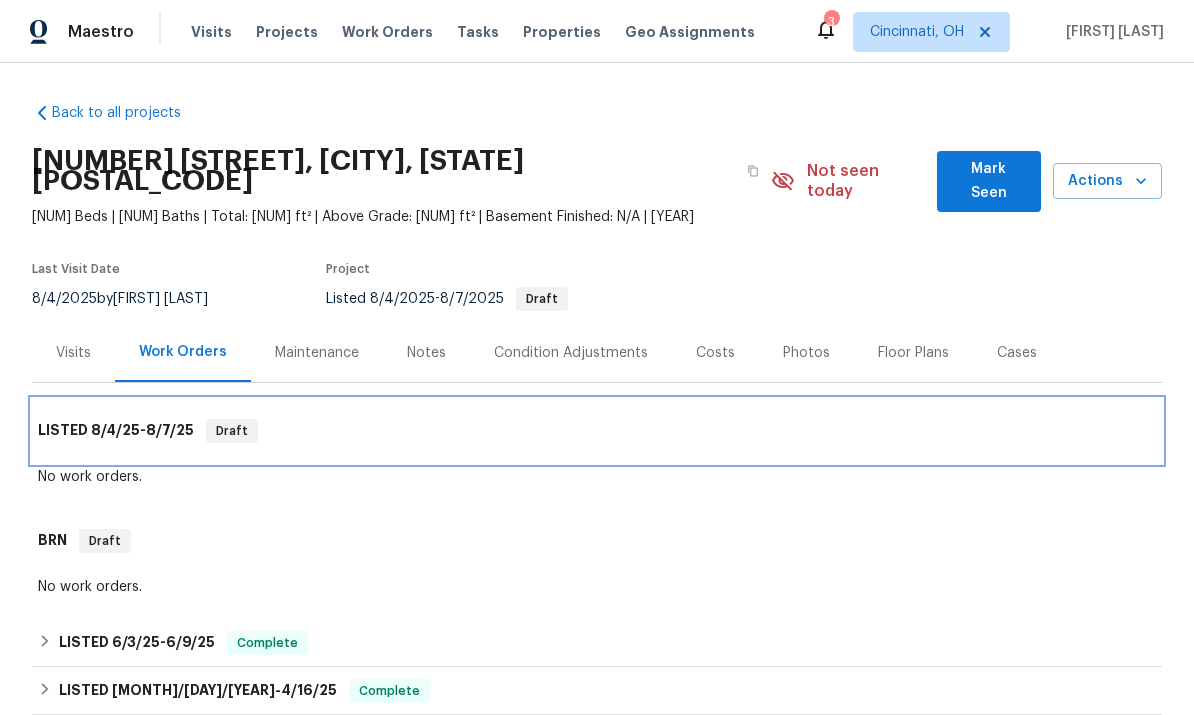 click on "8/7/25" at bounding box center (170, 430) 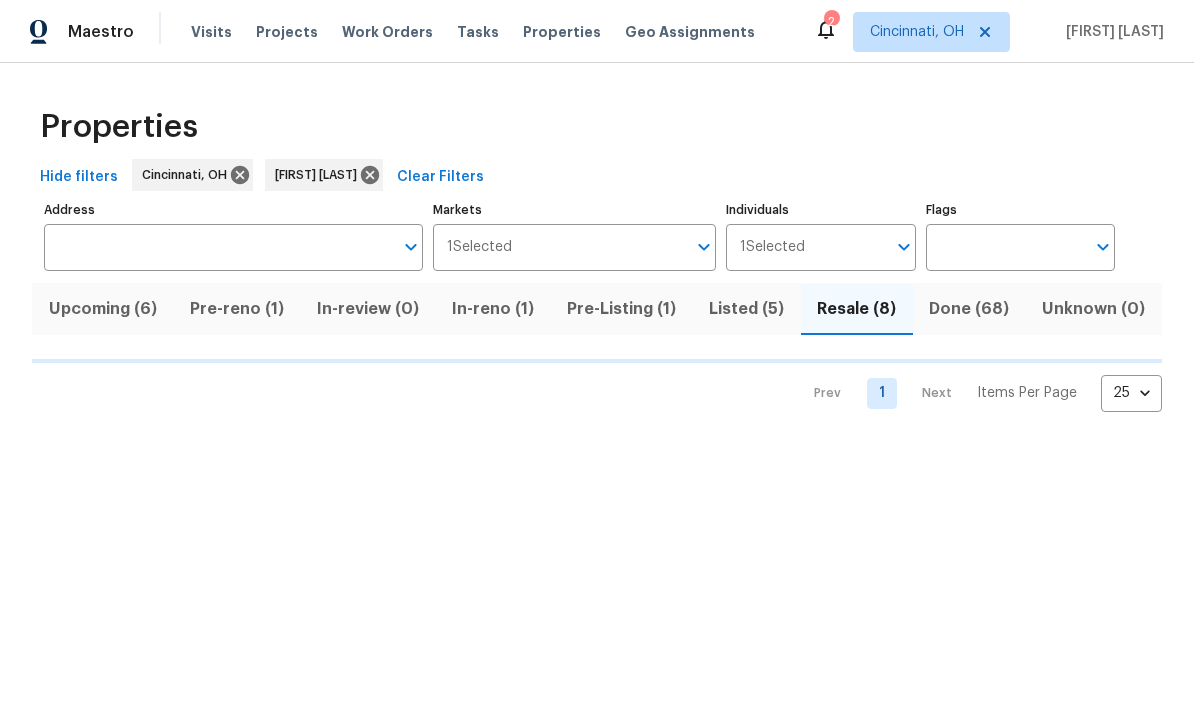 scroll, scrollTop: 0, scrollLeft: 0, axis: both 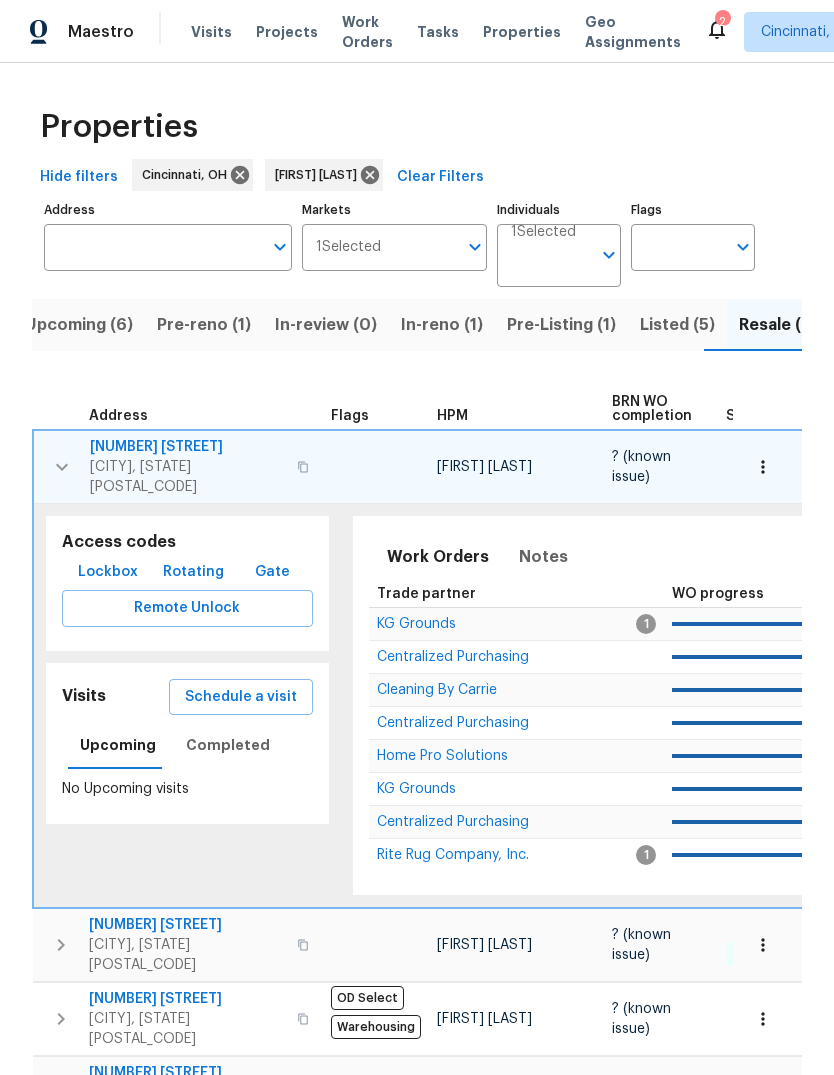 click on "Middletown, OH 45042" at bounding box center [187, 477] 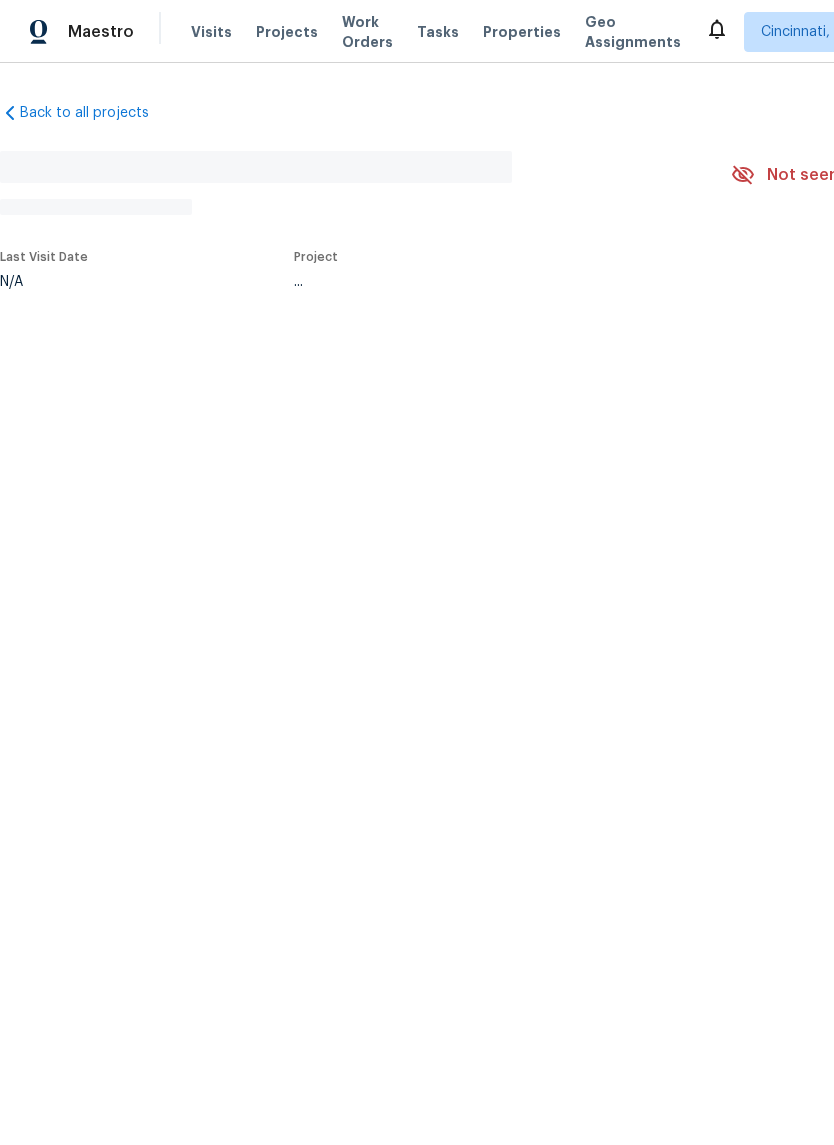 scroll, scrollTop: 0, scrollLeft: 0, axis: both 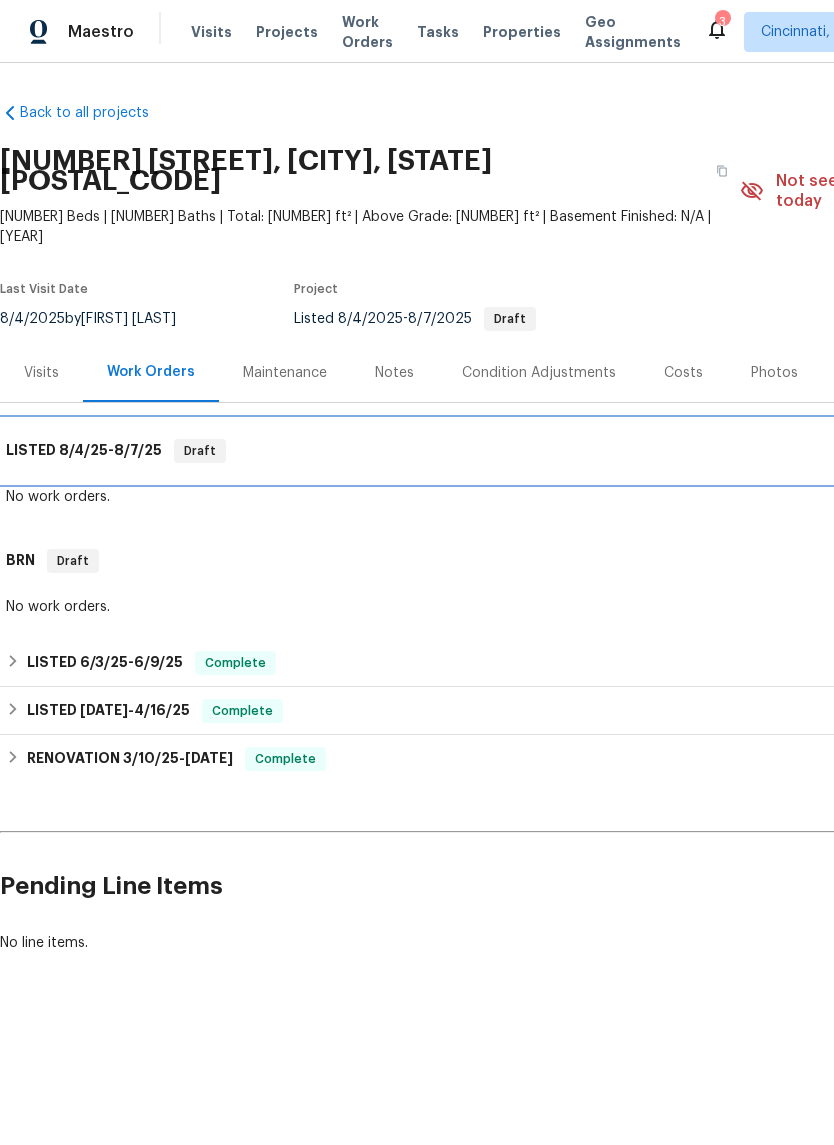 click on "8/4/25" at bounding box center [83, 450] 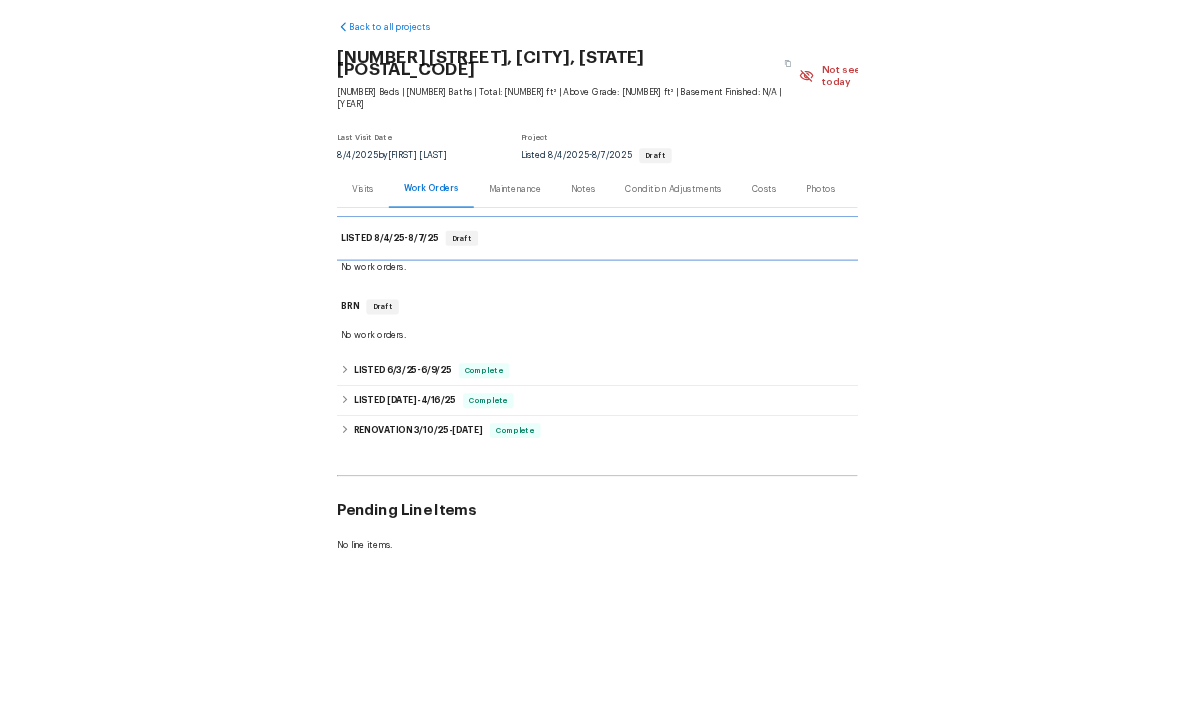 scroll, scrollTop: 70, scrollLeft: 0, axis: vertical 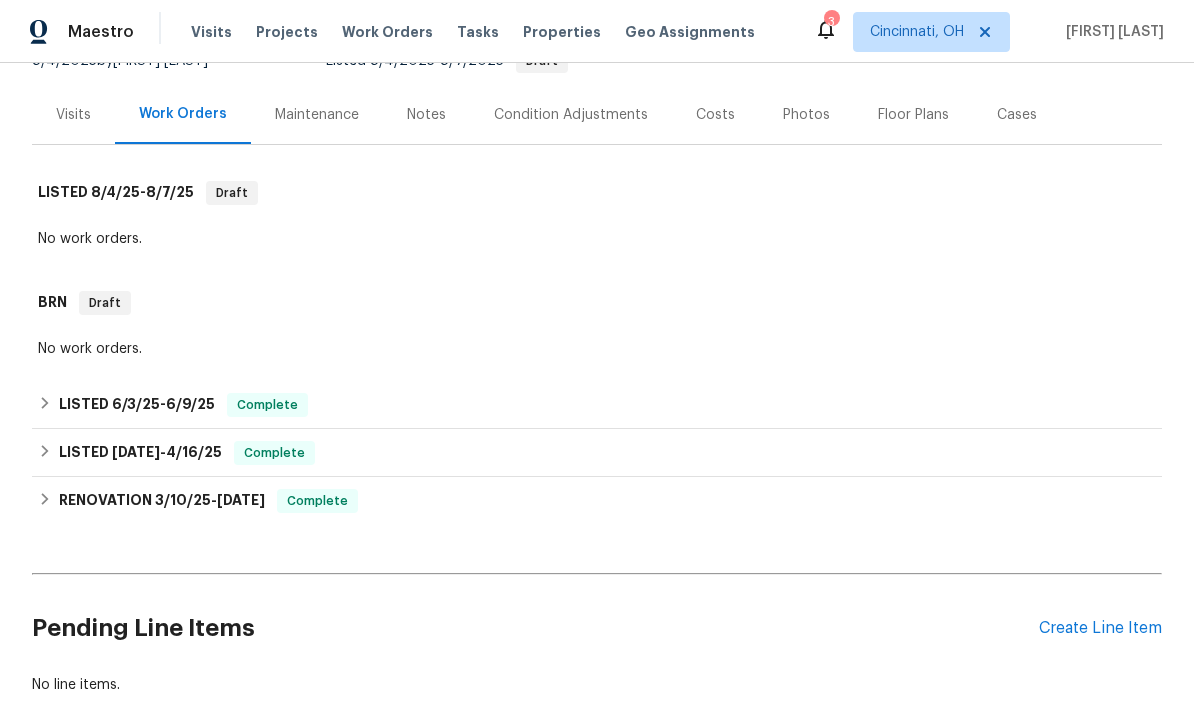 click on "Create Line Item" at bounding box center (1100, 628) 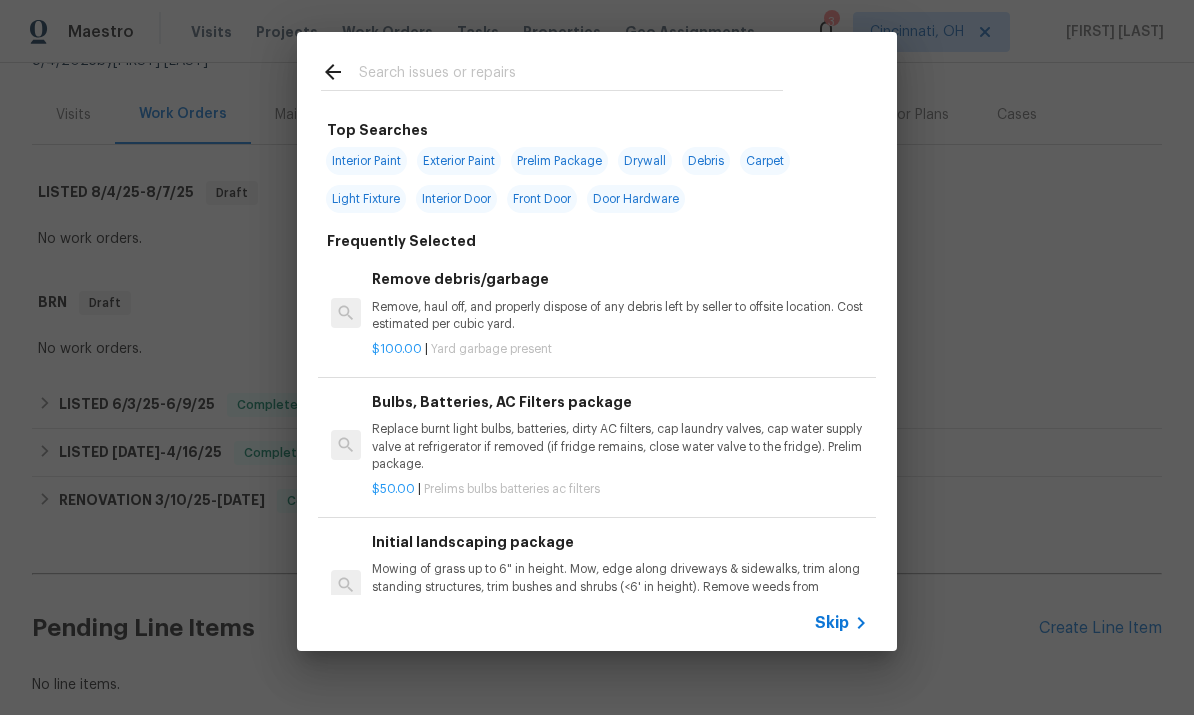 click 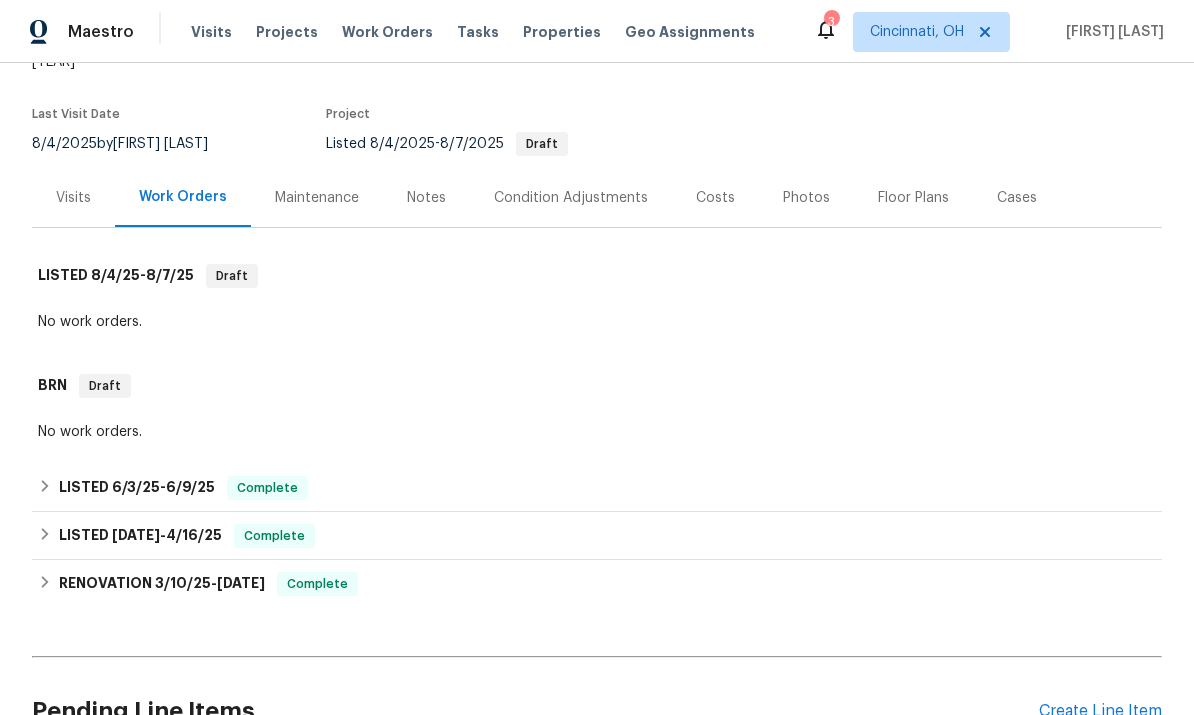 scroll, scrollTop: 156, scrollLeft: 0, axis: vertical 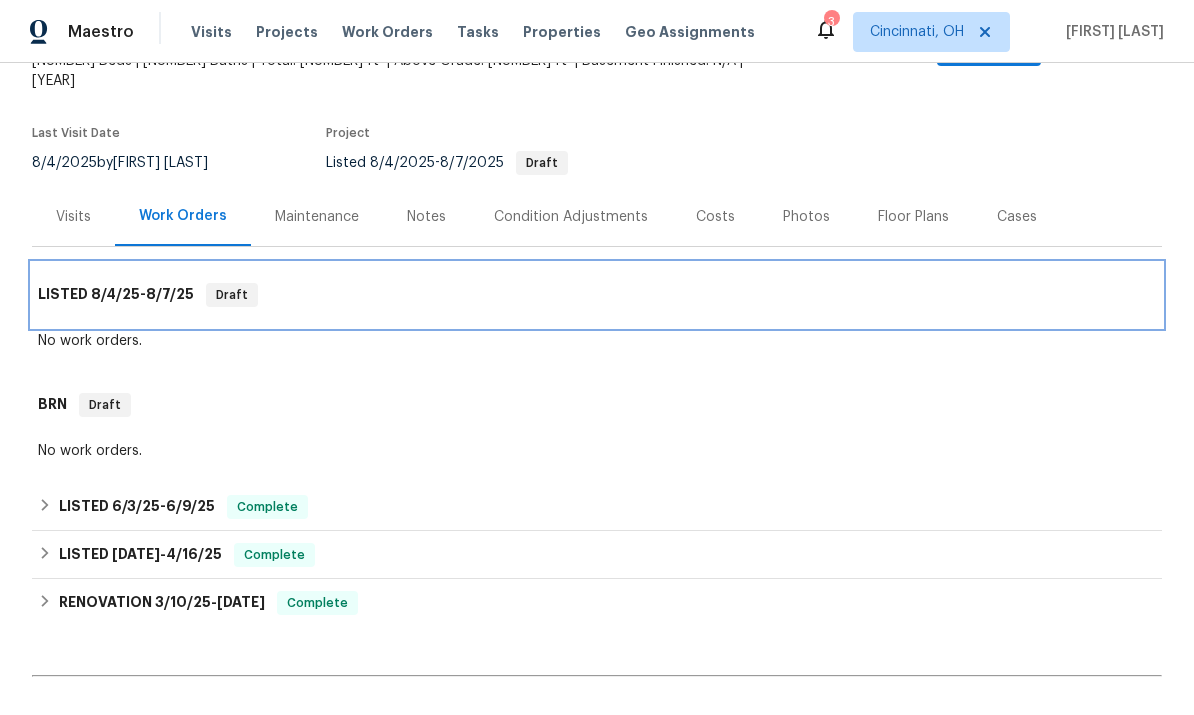 click on "LISTED   8/4/25  -  8/7/25 Draft" at bounding box center [597, 295] 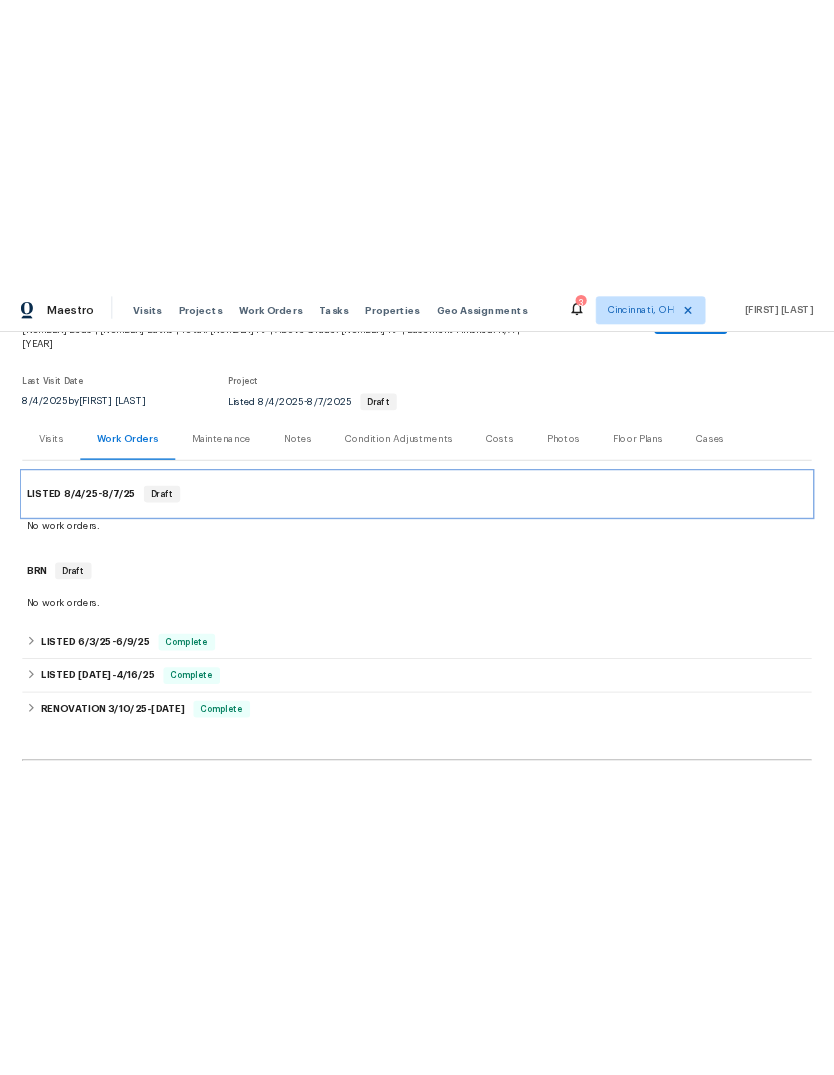 scroll, scrollTop: 0, scrollLeft: 0, axis: both 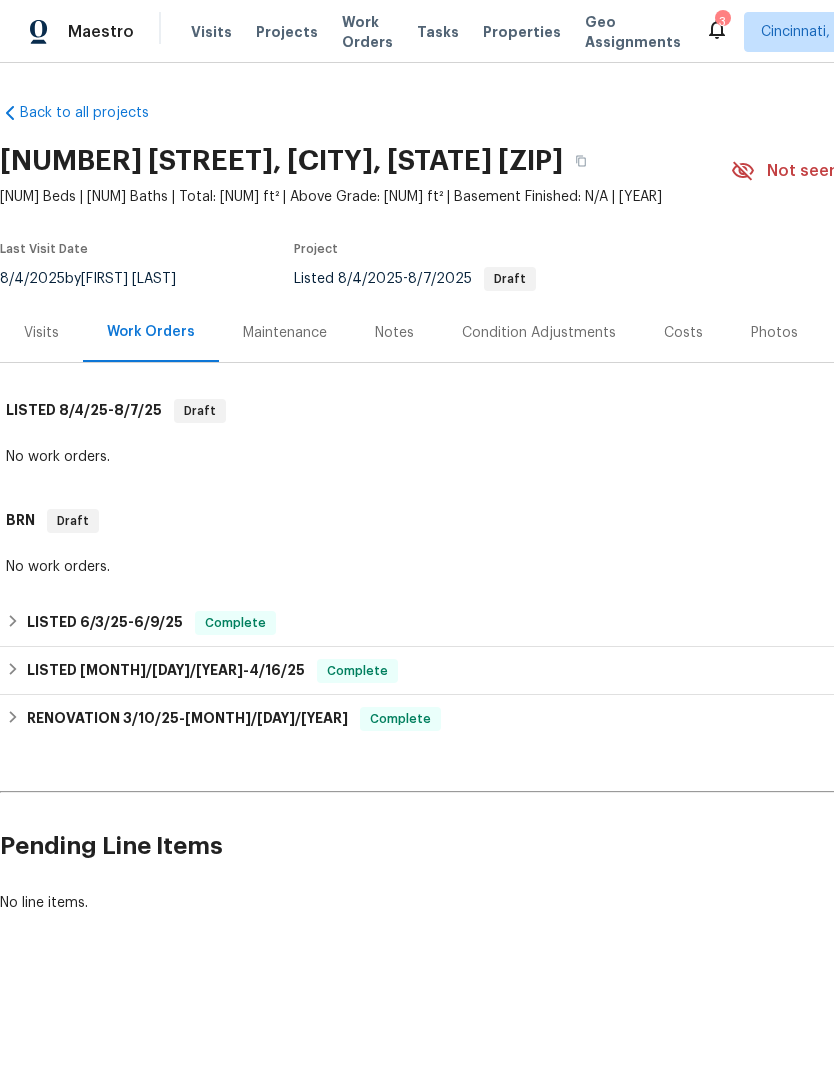 click on "Visits" at bounding box center (41, 333) 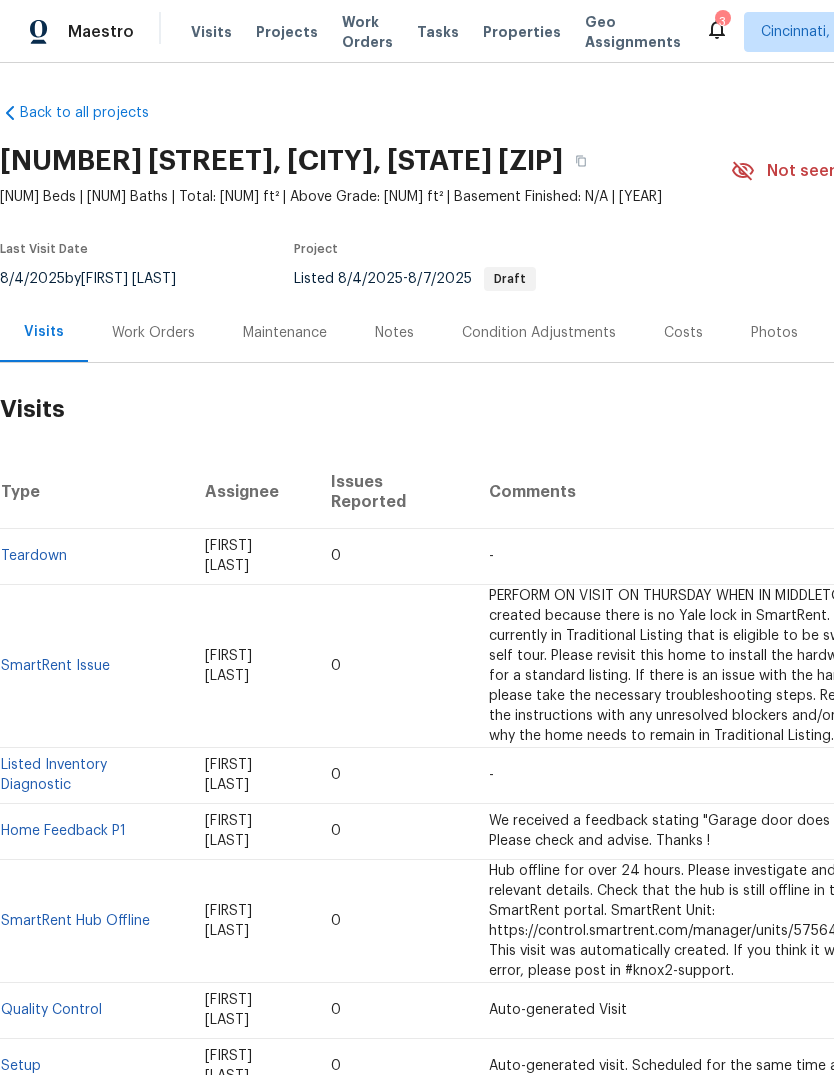 click on "Work Orders" at bounding box center (153, 333) 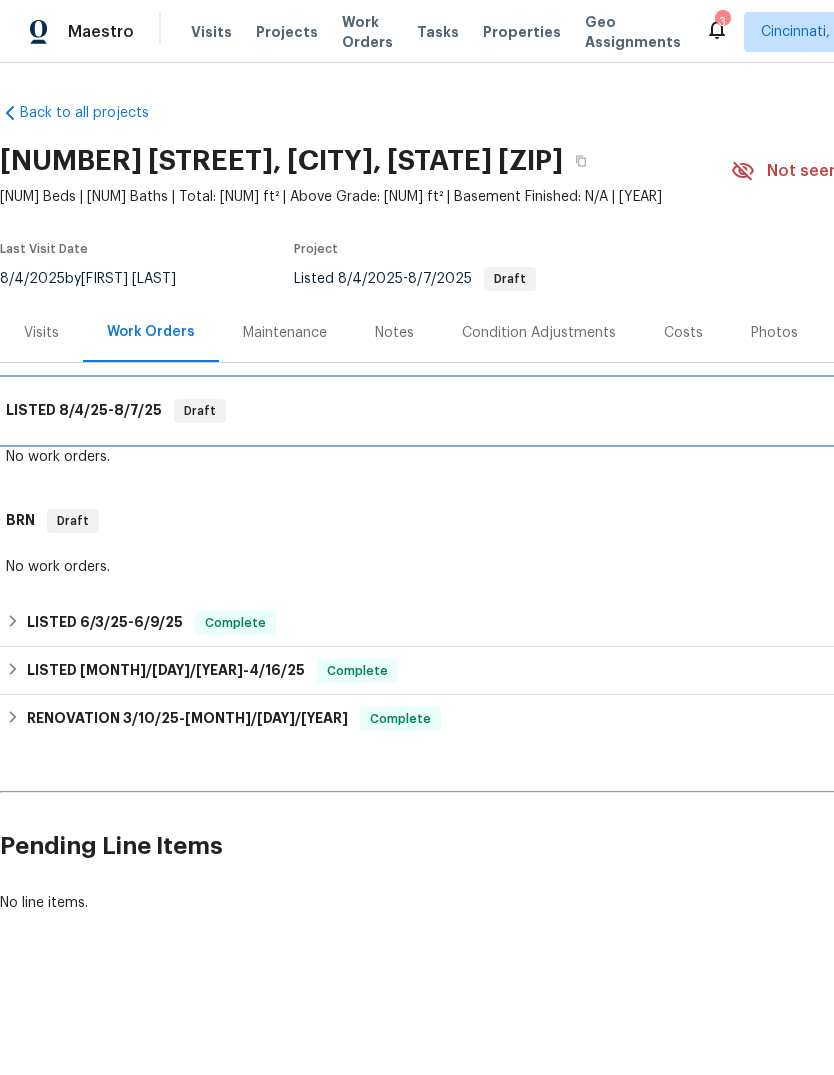 click on "Draft" at bounding box center (200, 411) 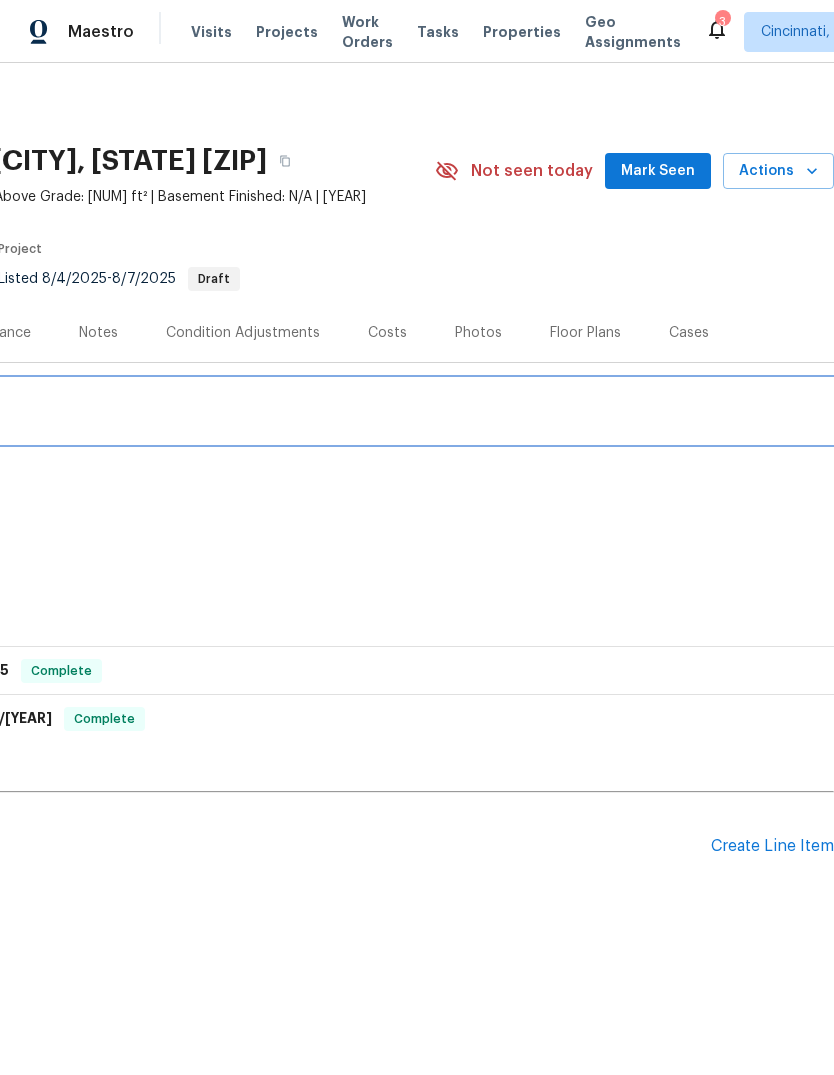 scroll, scrollTop: 0, scrollLeft: 0, axis: both 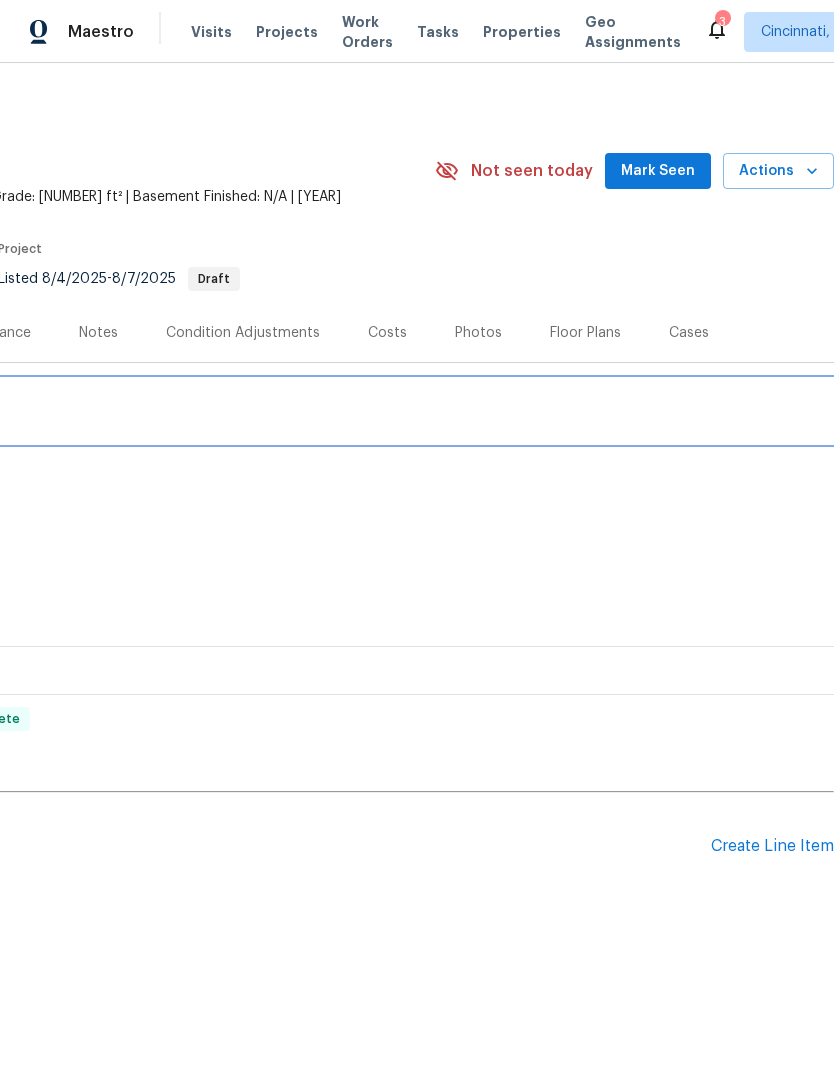 click on "LISTED [DATE] - [DATE] Draft" at bounding box center (269, 411) 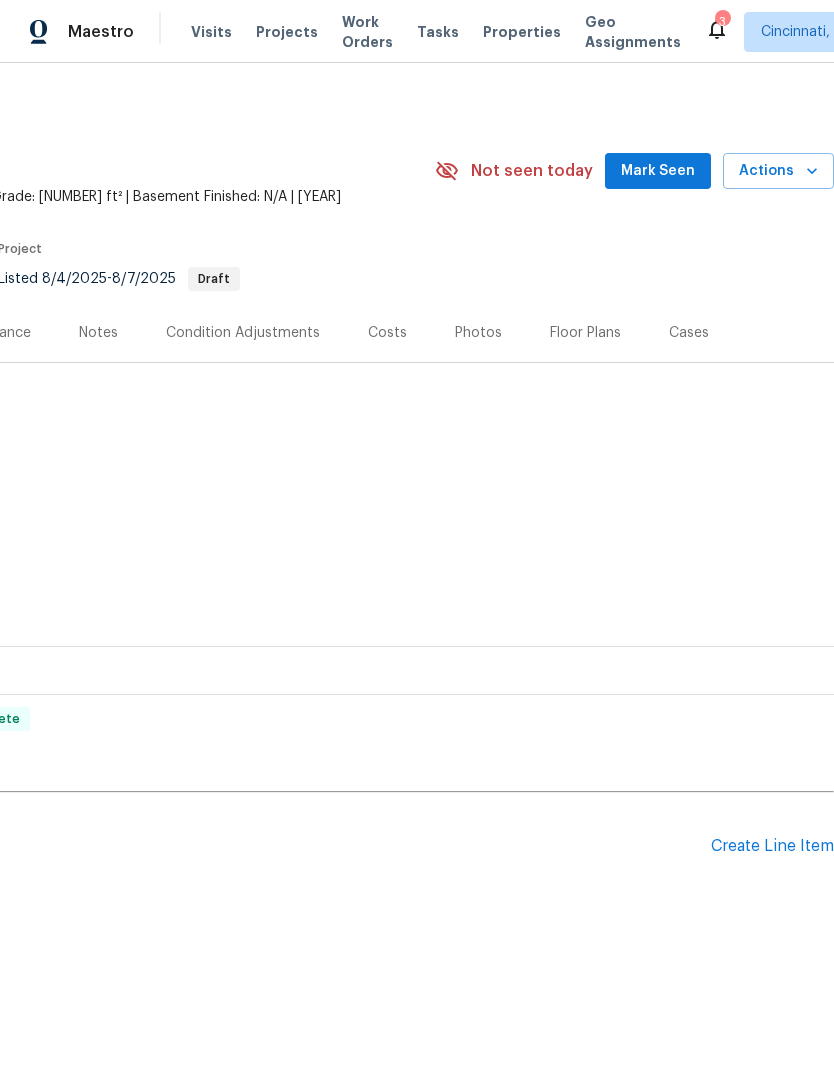 click on "Create Line Item" at bounding box center [772, 846] 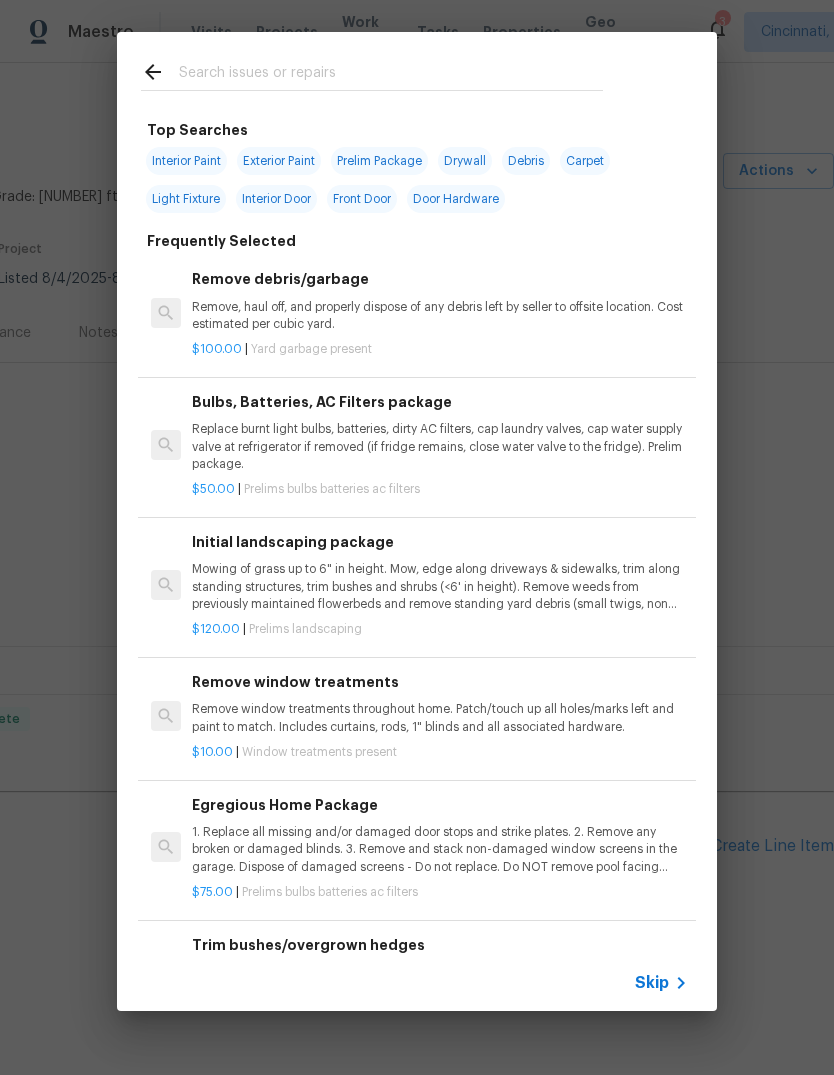 click at bounding box center [391, 75] 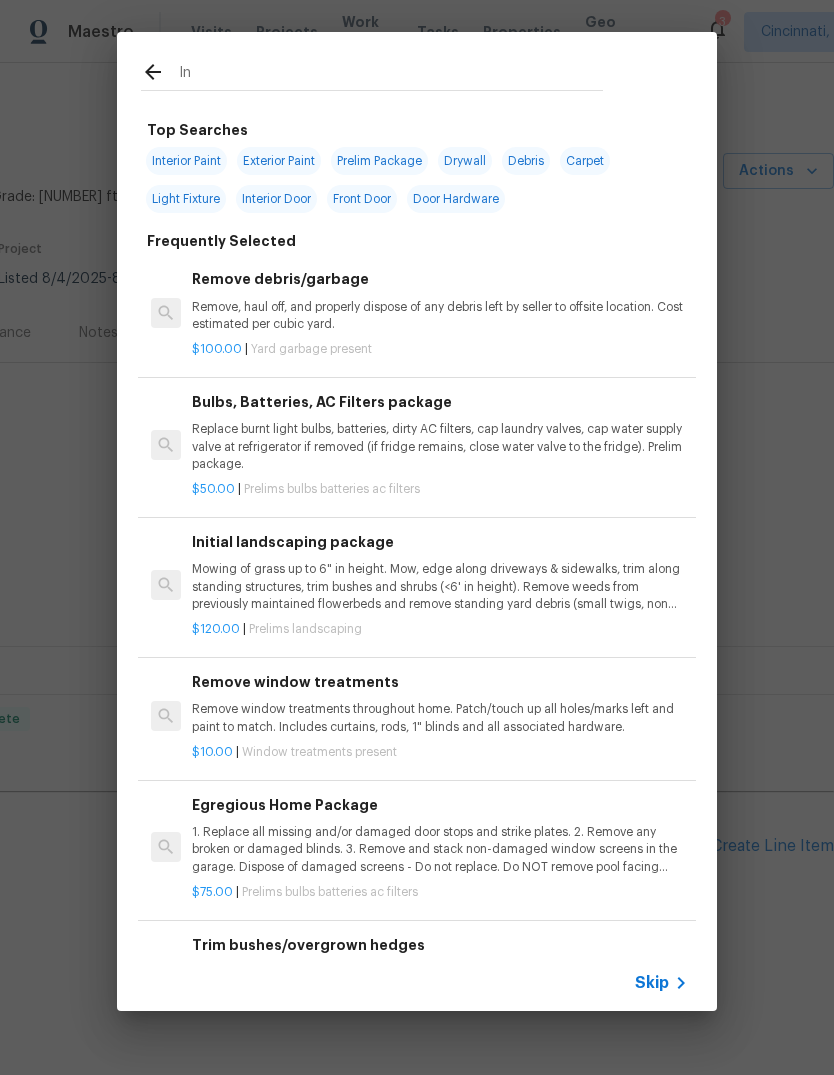 type on "Ini" 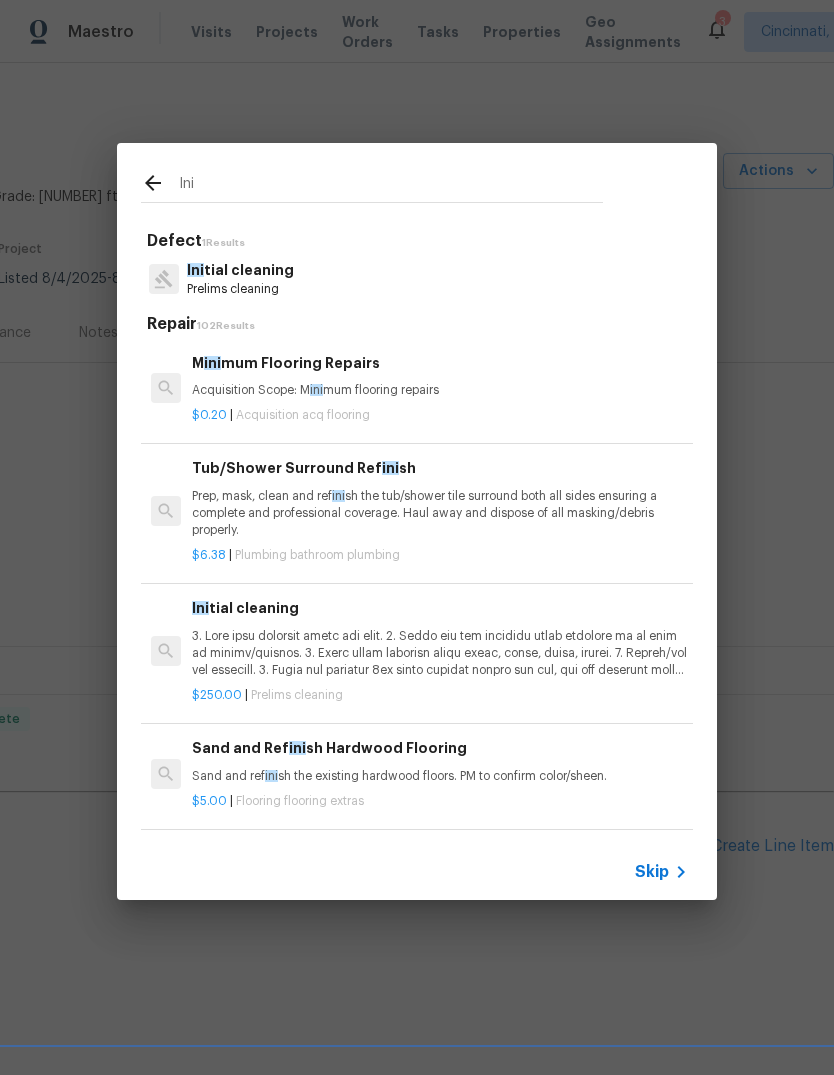 click on "Ini tial cleaning" at bounding box center (240, 270) 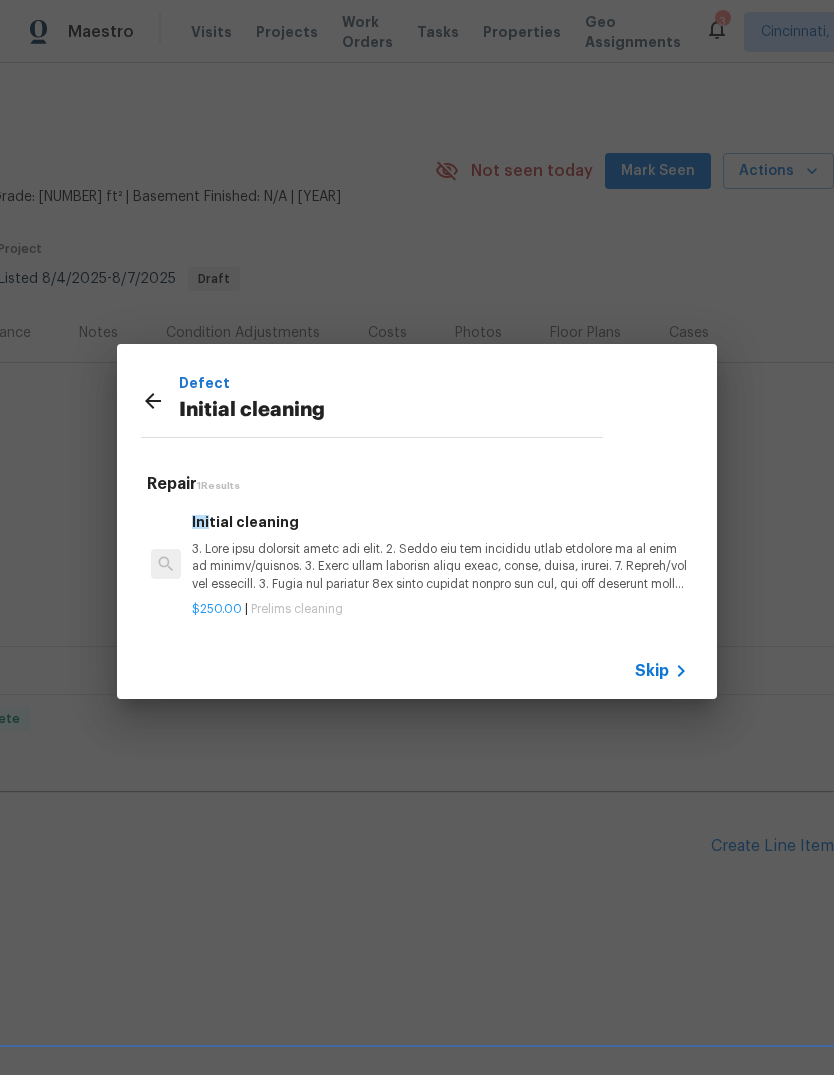 click at bounding box center [440, 566] 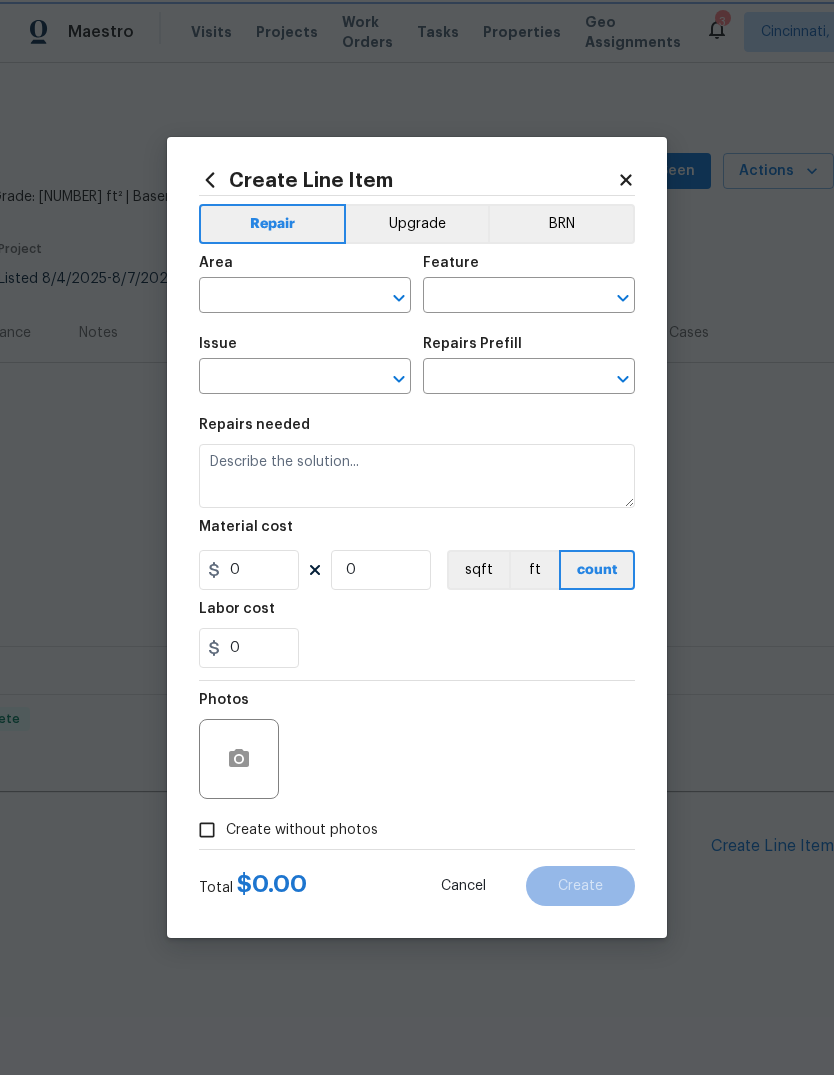 type on "Home Readiness Packages" 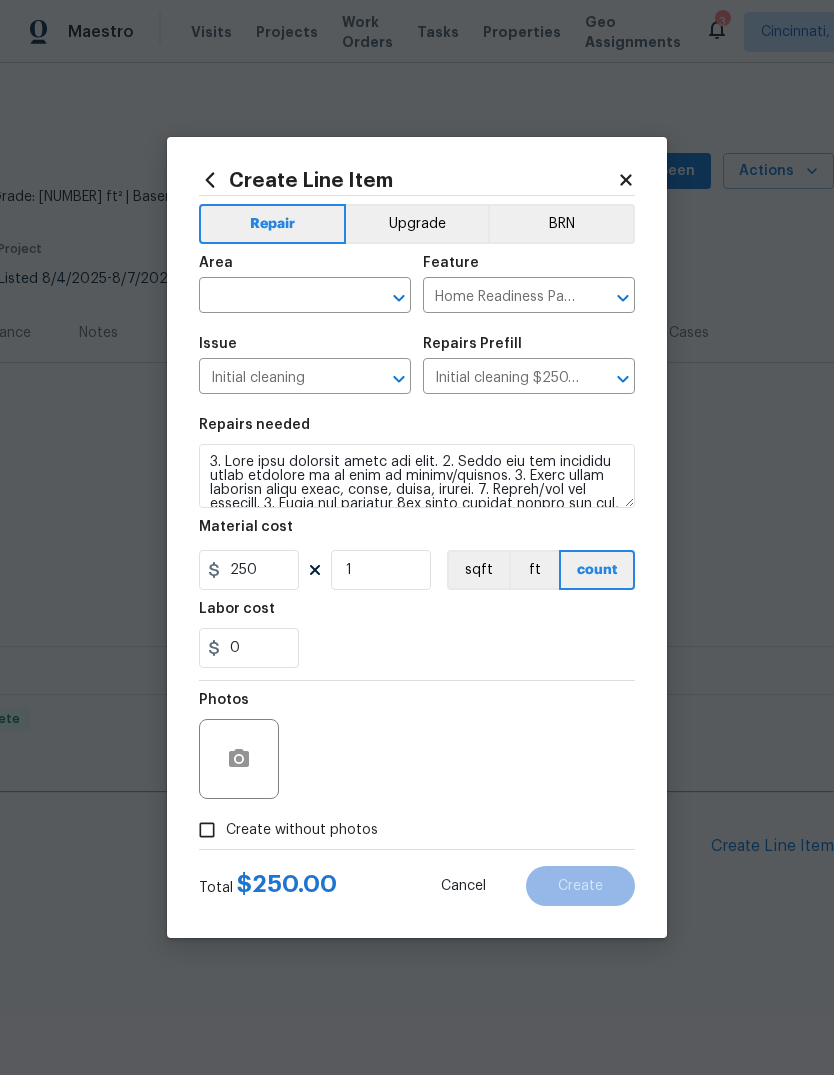 click at bounding box center (277, 297) 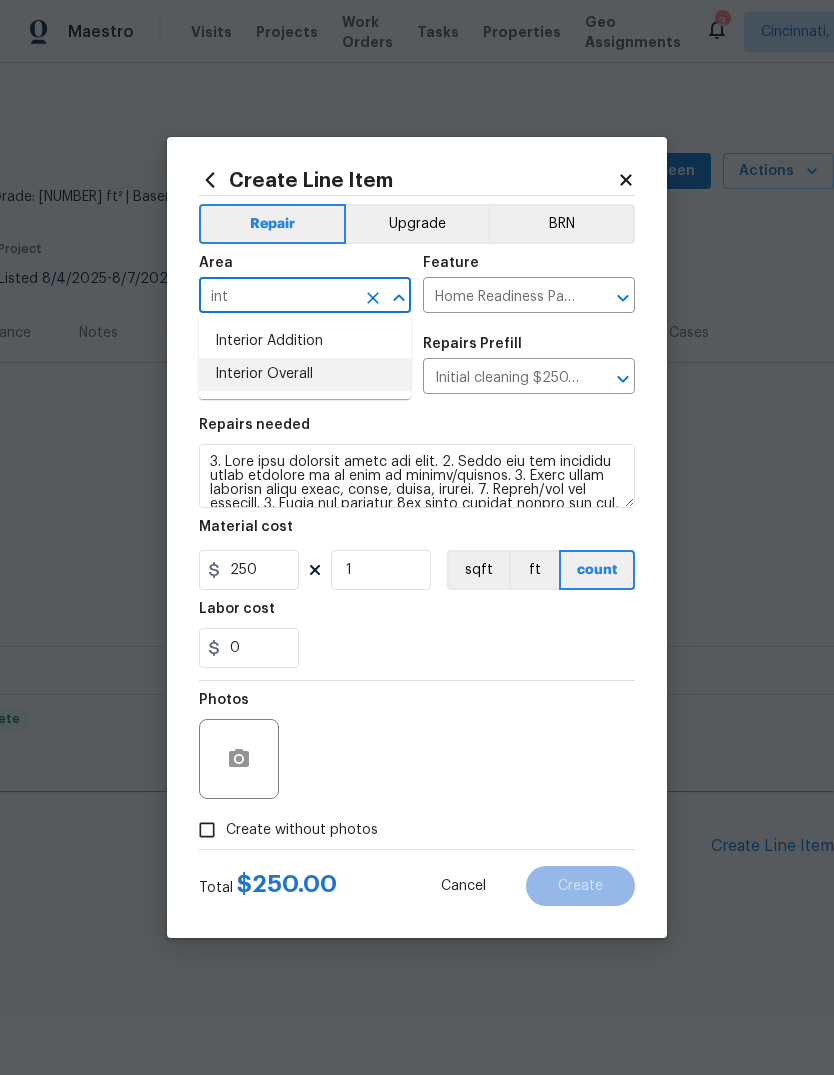 click on "Interior Overall" at bounding box center (305, 374) 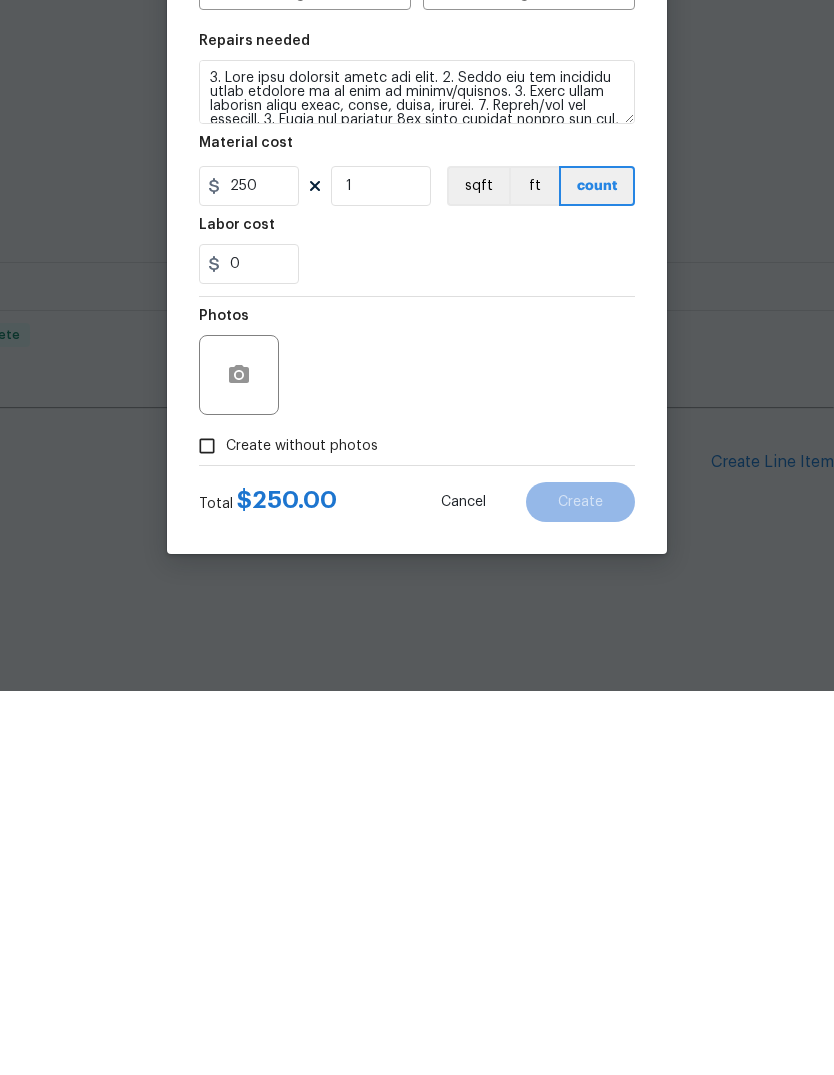 click on "Create without photos" at bounding box center [207, 830] 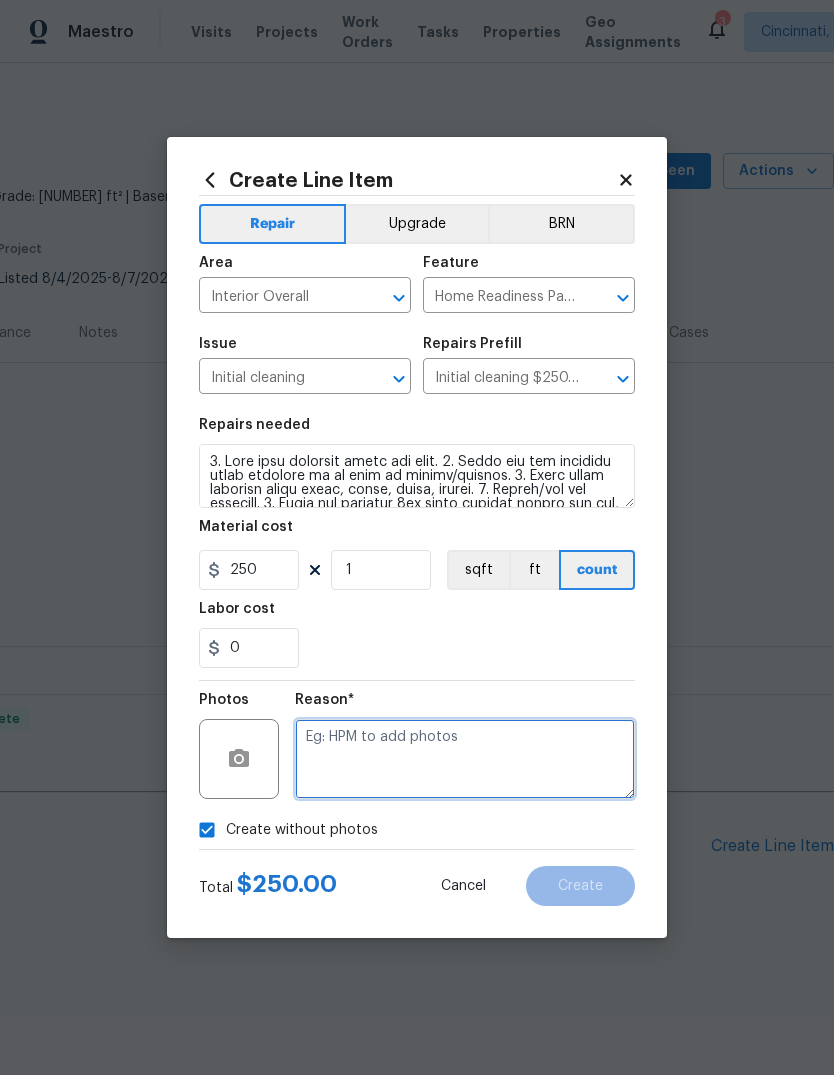 click at bounding box center (465, 759) 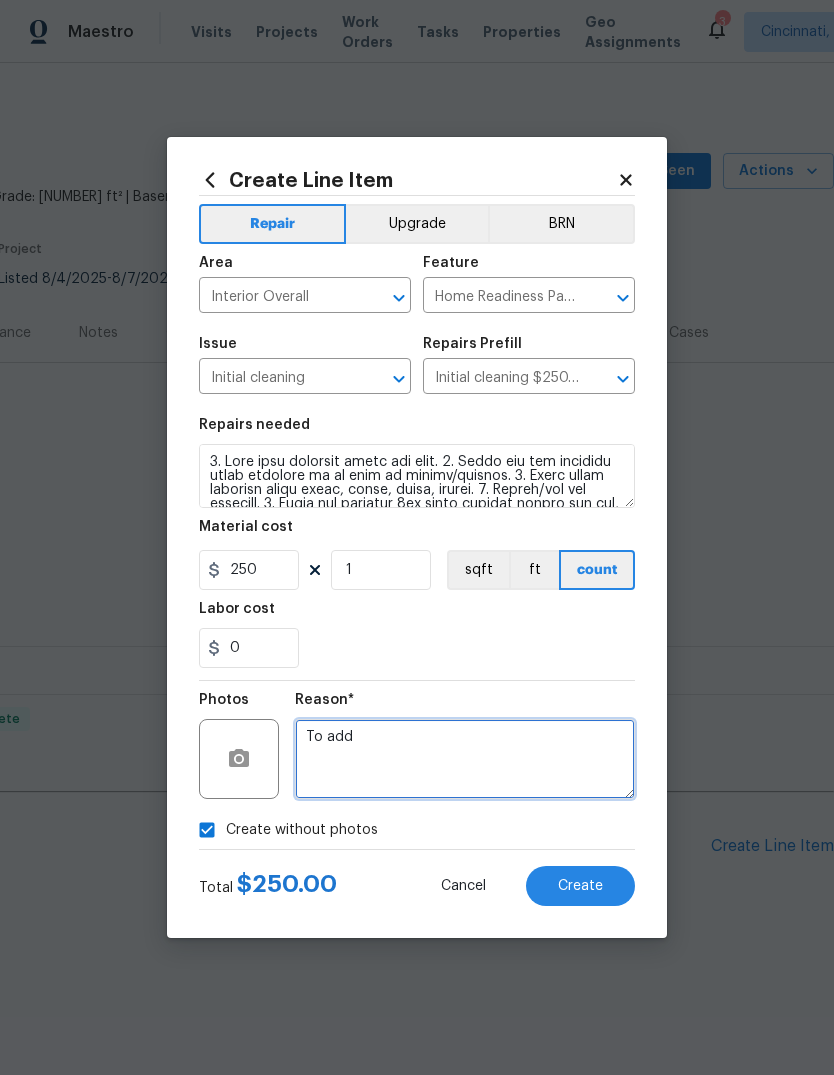 type on "To add" 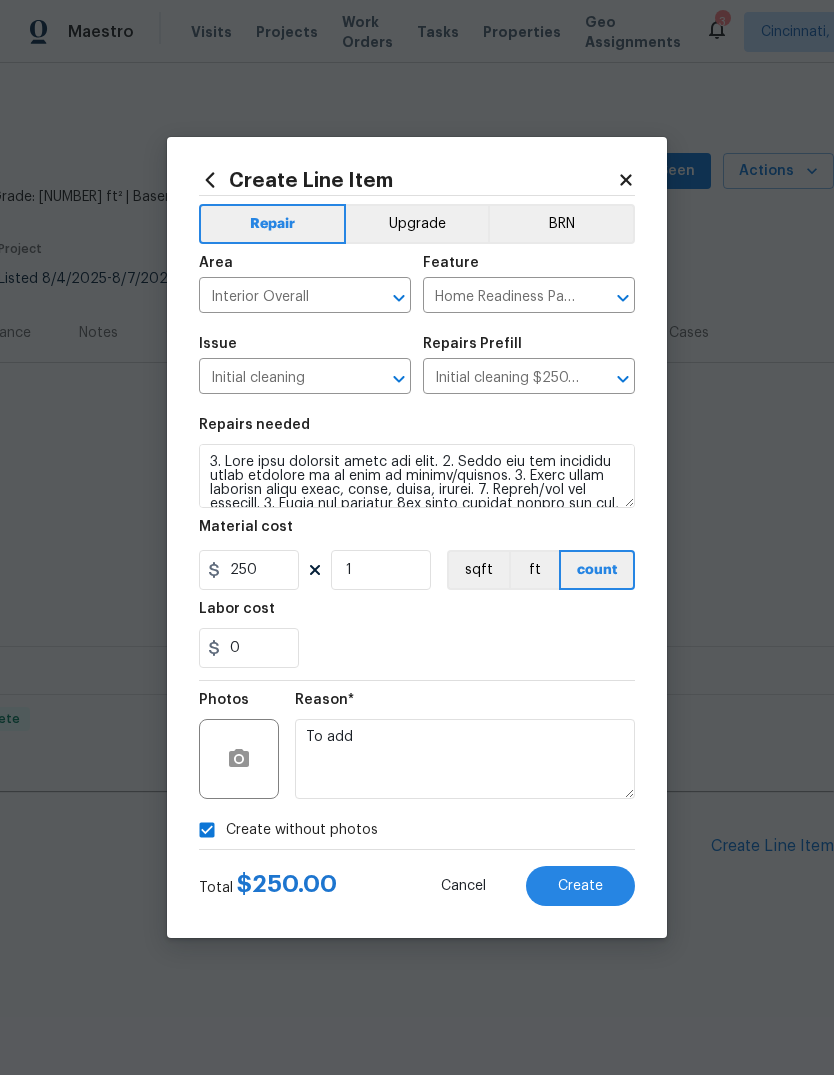 click at bounding box center [417, 476] 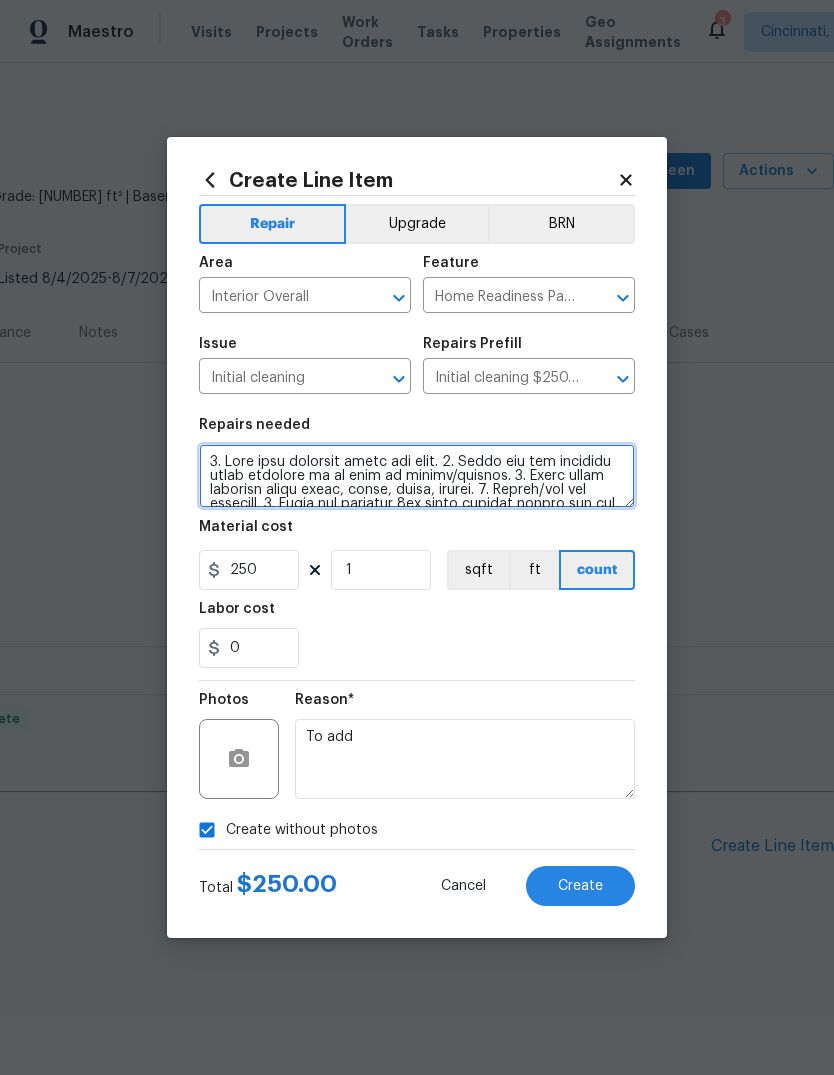 click at bounding box center (417, 476) 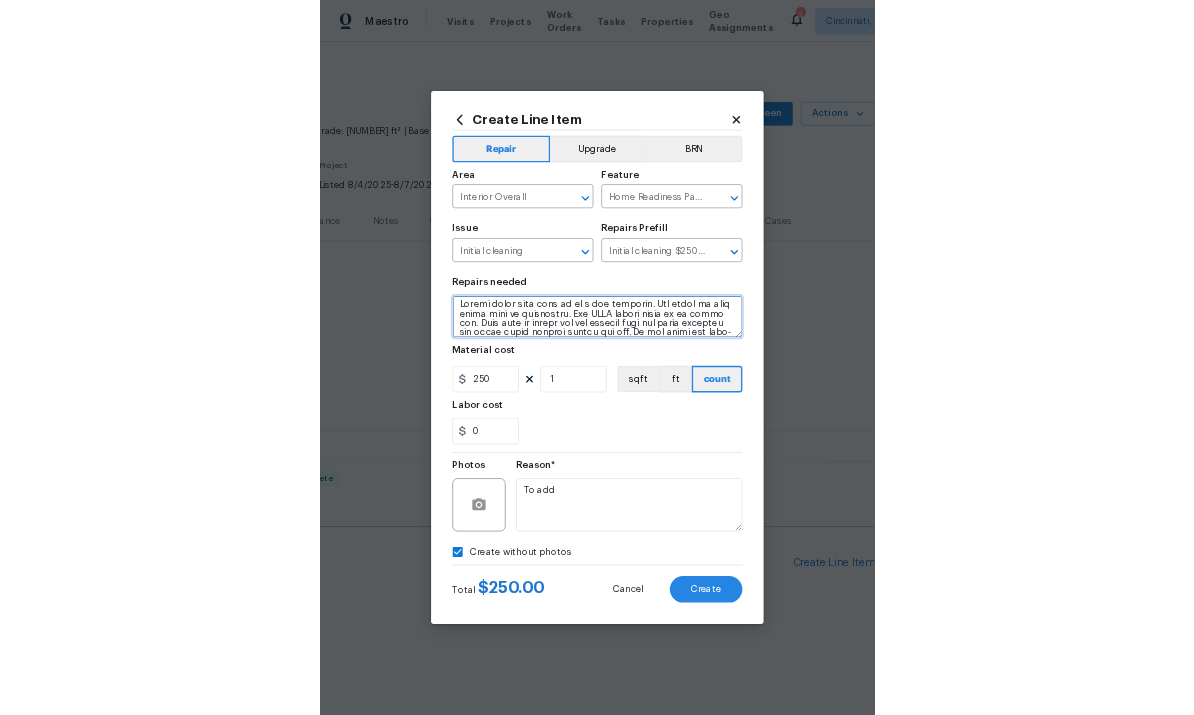 scroll, scrollTop: 42, scrollLeft: 0, axis: vertical 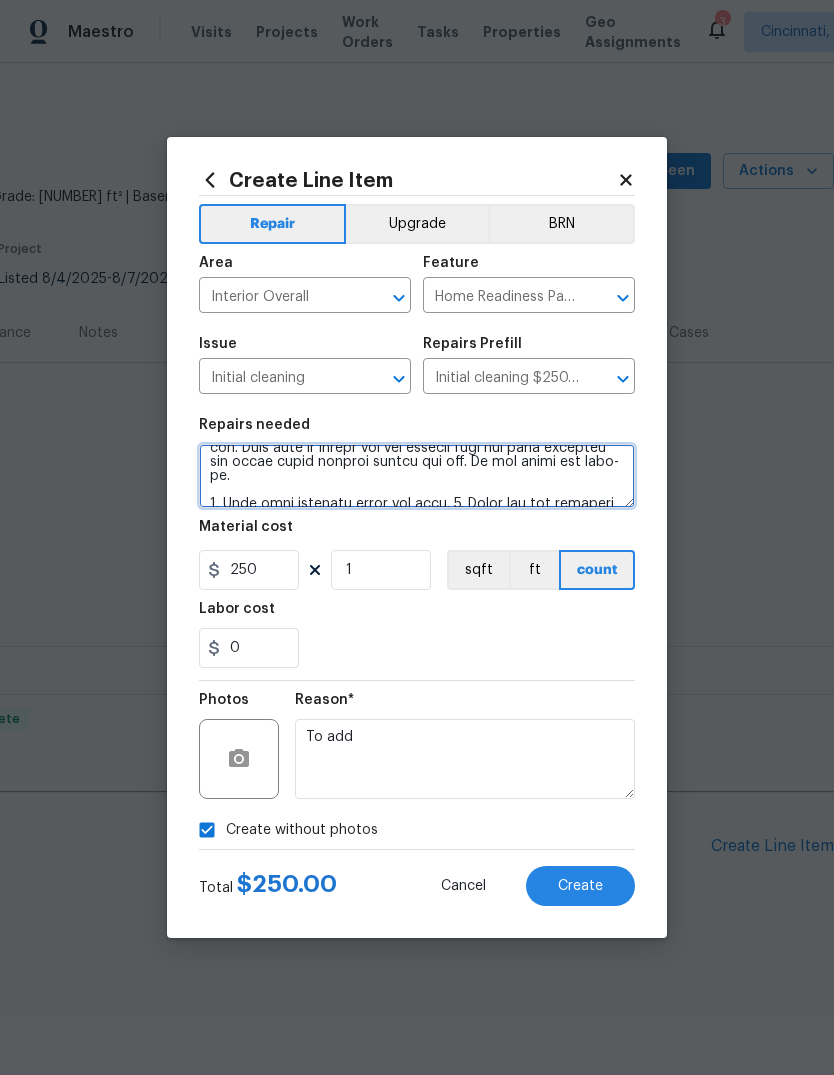 type on "Please treat this like it is a new cleaning. The house is very dirty from an inspection. The HVAC closet needs to be swept out. Also need to remove all the cobwebs from the front entryway and clean front windows inside and out. Do not leave the plug-in.
1. Wipe down exterior doors and trim. 2. Clean out all exterior light fixtures to be free of debris/cobwebs. 3. Broom clean exterior front entry, porch, patio, garage. 4. Vacuum/mop all flooring. 5. Clean all exterior 1st floor windows inside and out, and the interior side of all above grade windows. Clean all tracks/frames. 6. Clean all air vent grills. 7. Clean all interior window, base, sill and trim. 8. Clean all switch/outlet plates and remove any paint. 9. Clean all light fixtures and ceiling fans. 10. Clean all doors, frames and trim. 11. Clean kitchen and laundry appliances - inside-outside and underneath. 12. Clean cabinetry inside and outside and top including drawers. 13. Clean counters, sinks, plumbing fixtures, toilets seat to remain down. 14...." 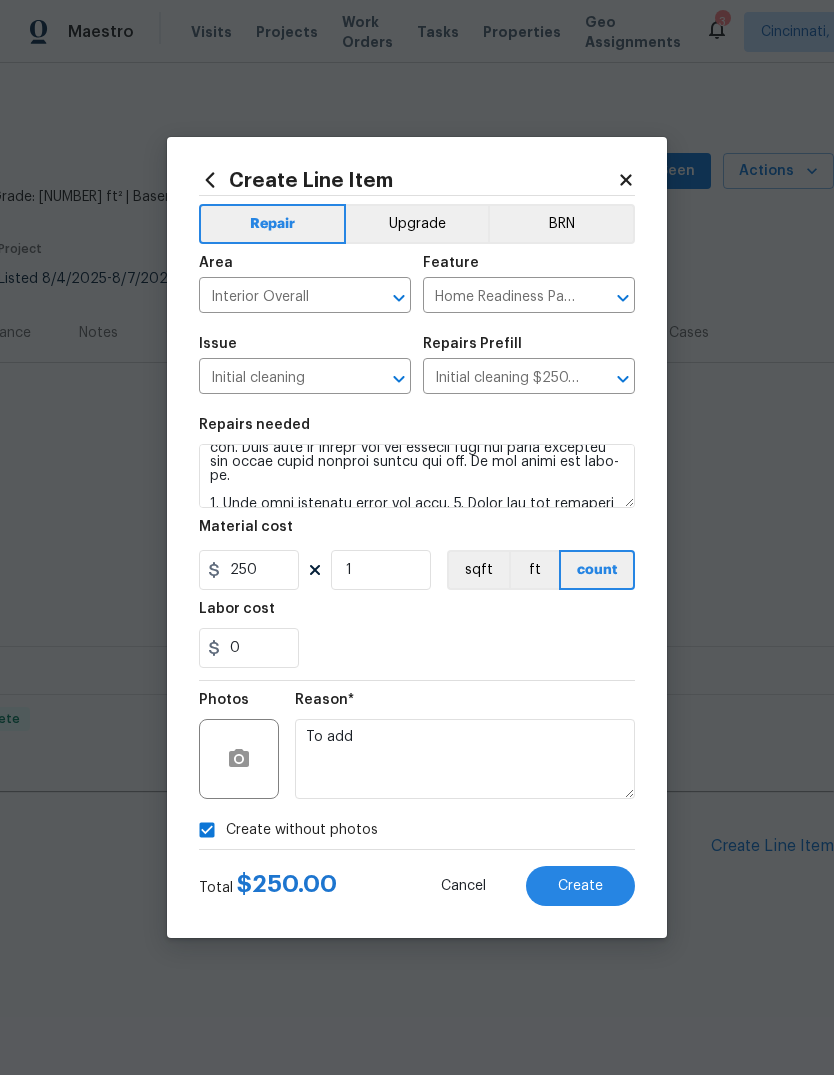 click on "Create" at bounding box center (580, 886) 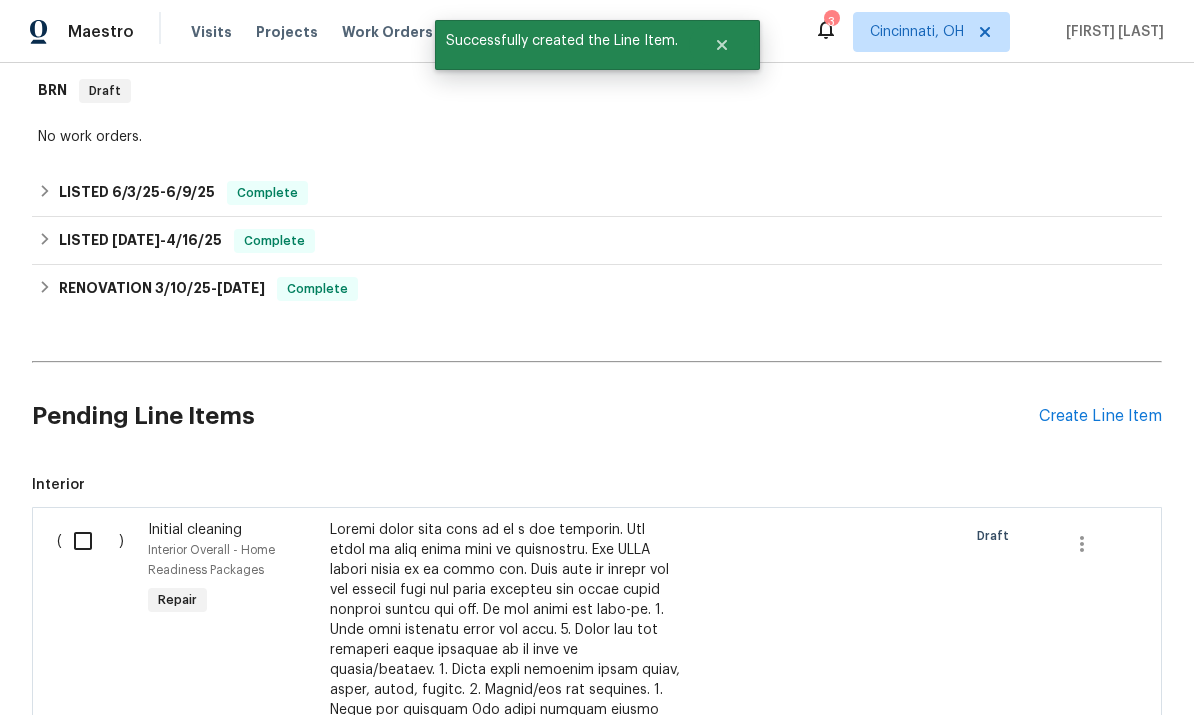 scroll, scrollTop: 437, scrollLeft: 0, axis: vertical 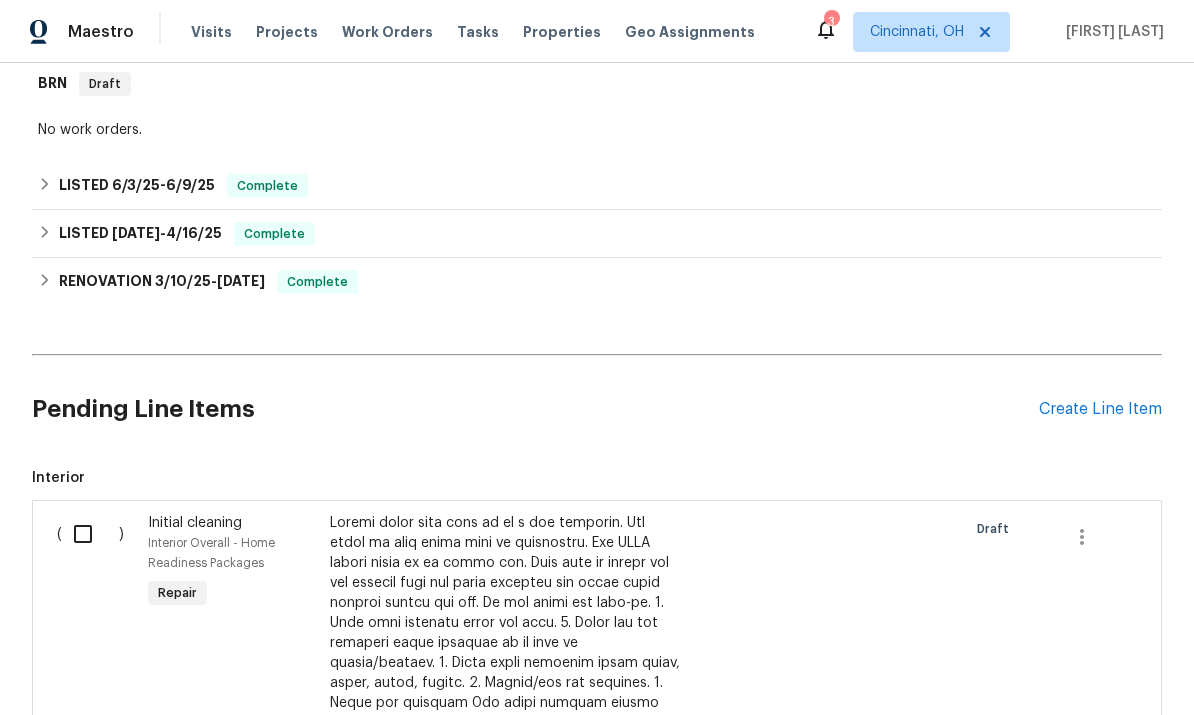 click at bounding box center [90, 534] 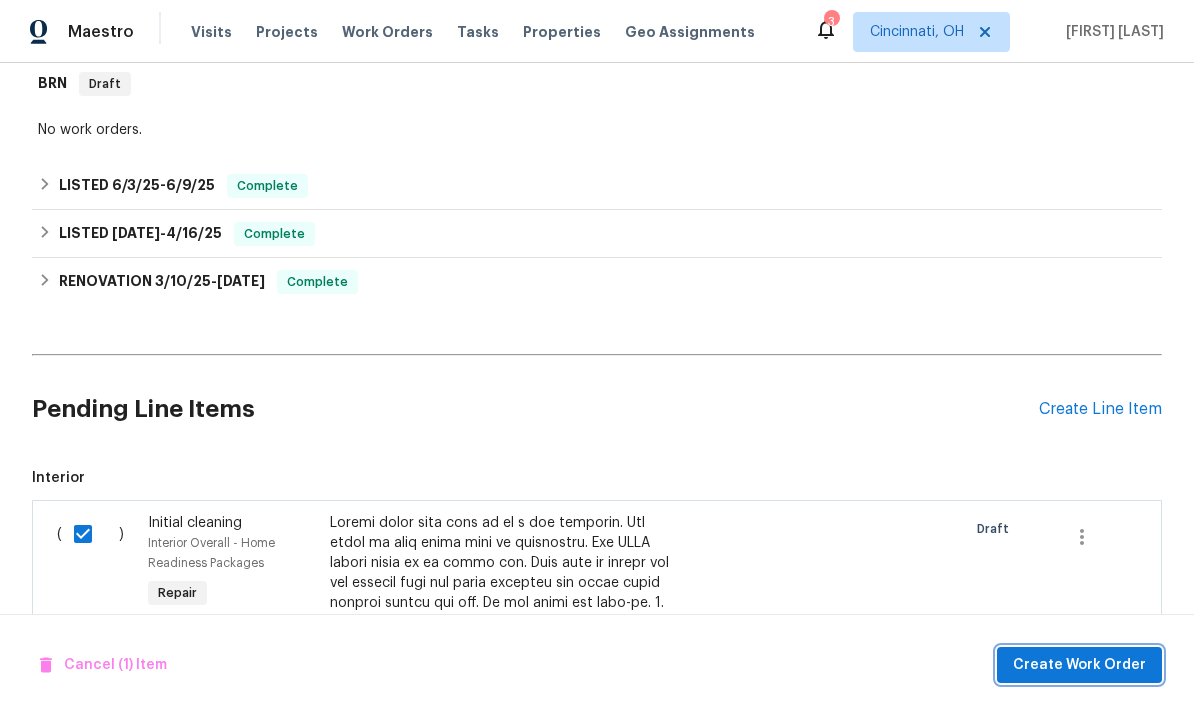 click on "Create Work Order" at bounding box center (1079, 665) 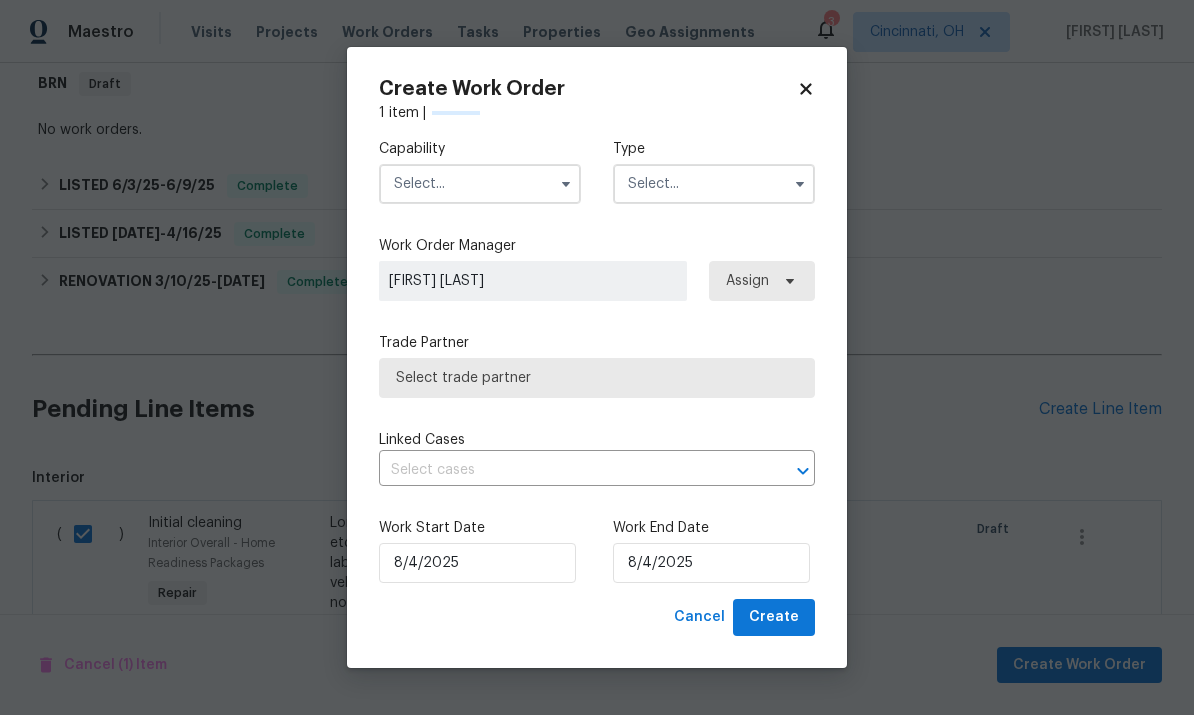 checkbox on "false" 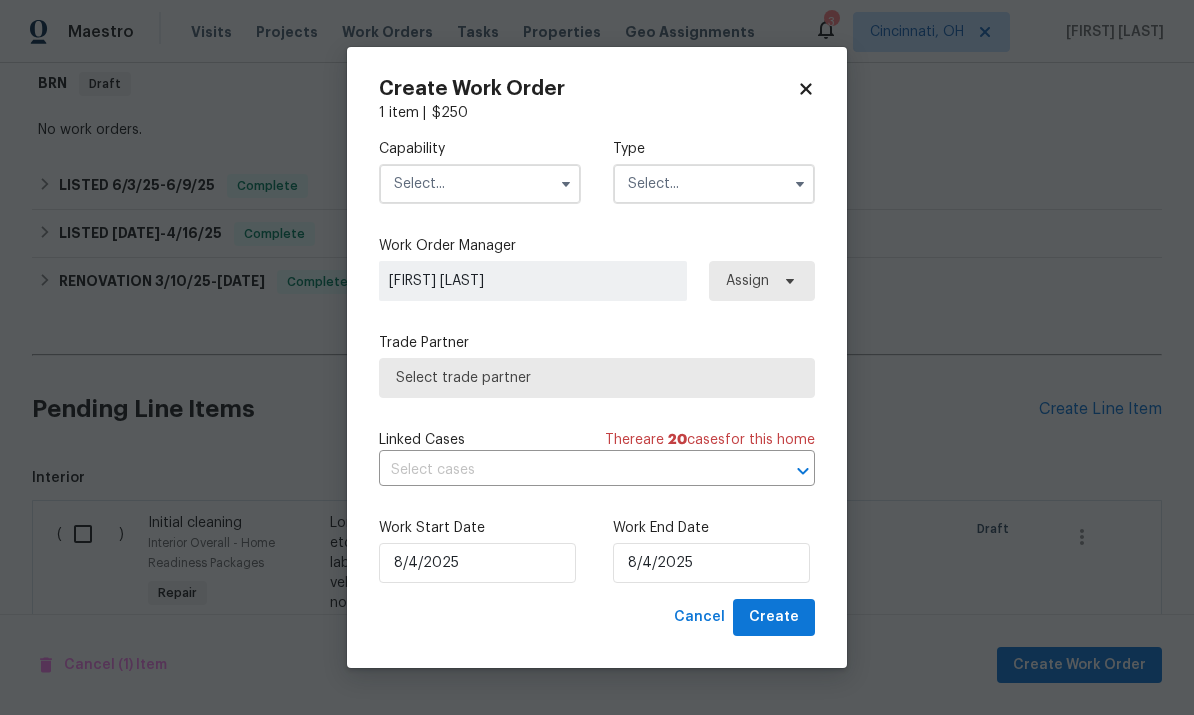 click at bounding box center (480, 184) 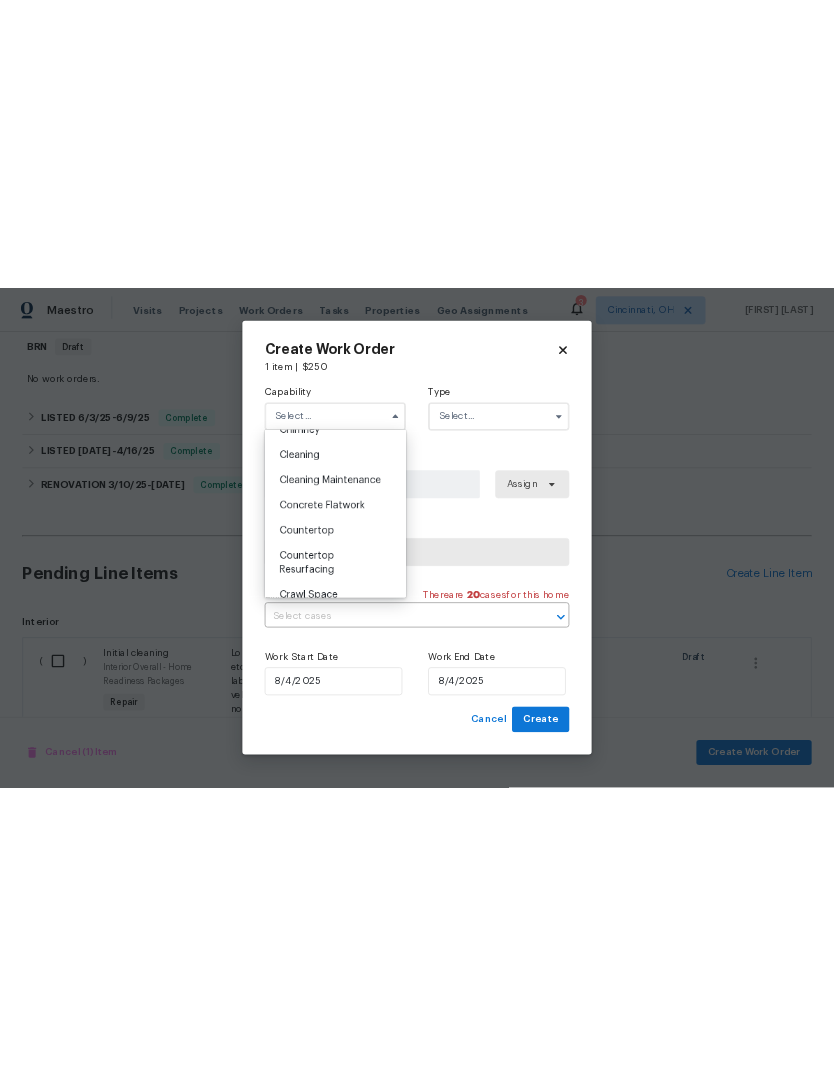 scroll, scrollTop: 266, scrollLeft: 0, axis: vertical 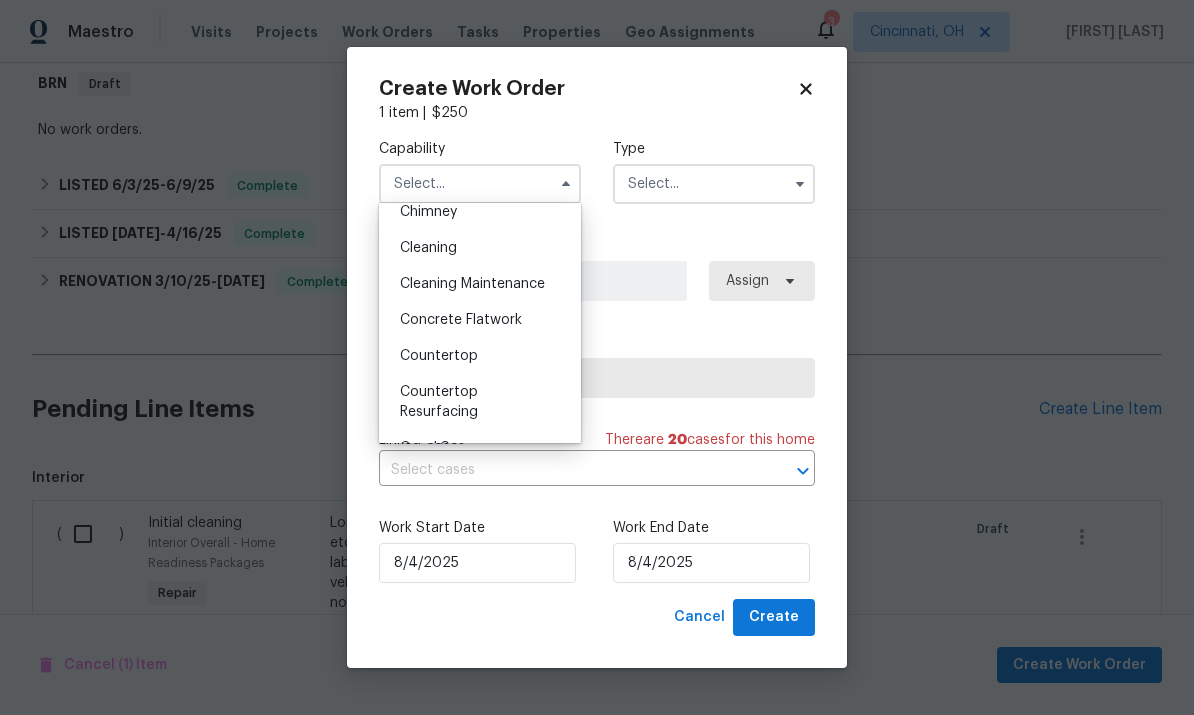 click on "Cleaning" at bounding box center [480, 248] 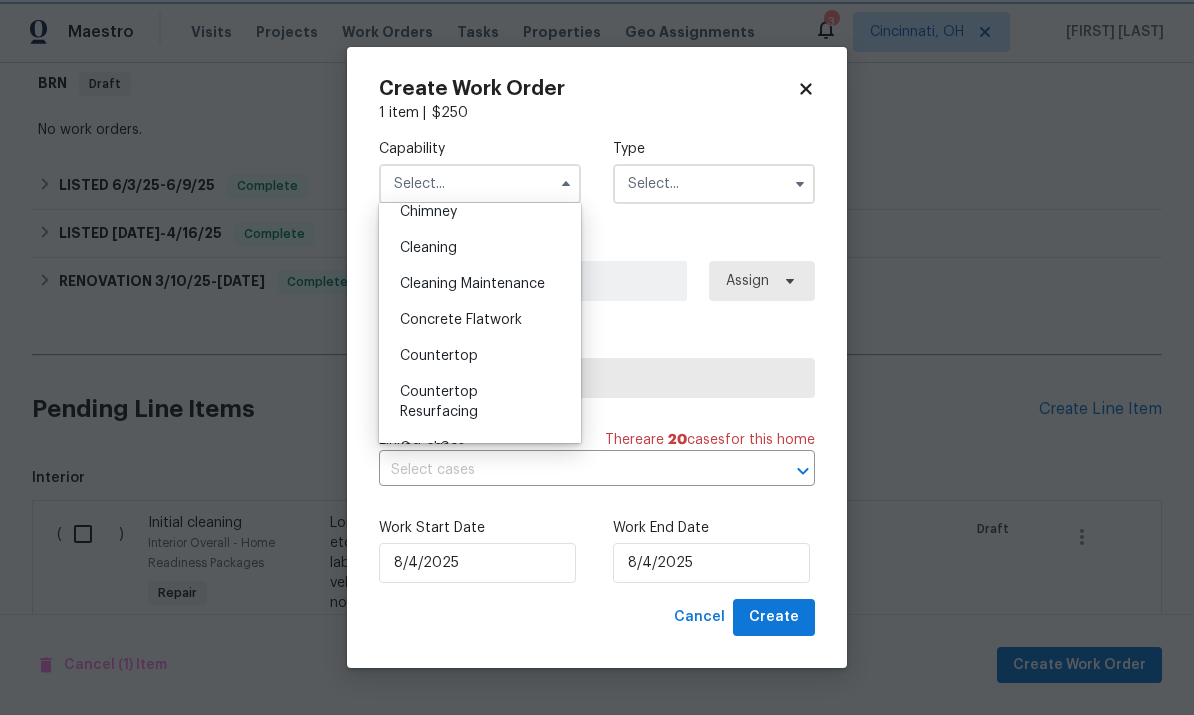 type on "Cleaning" 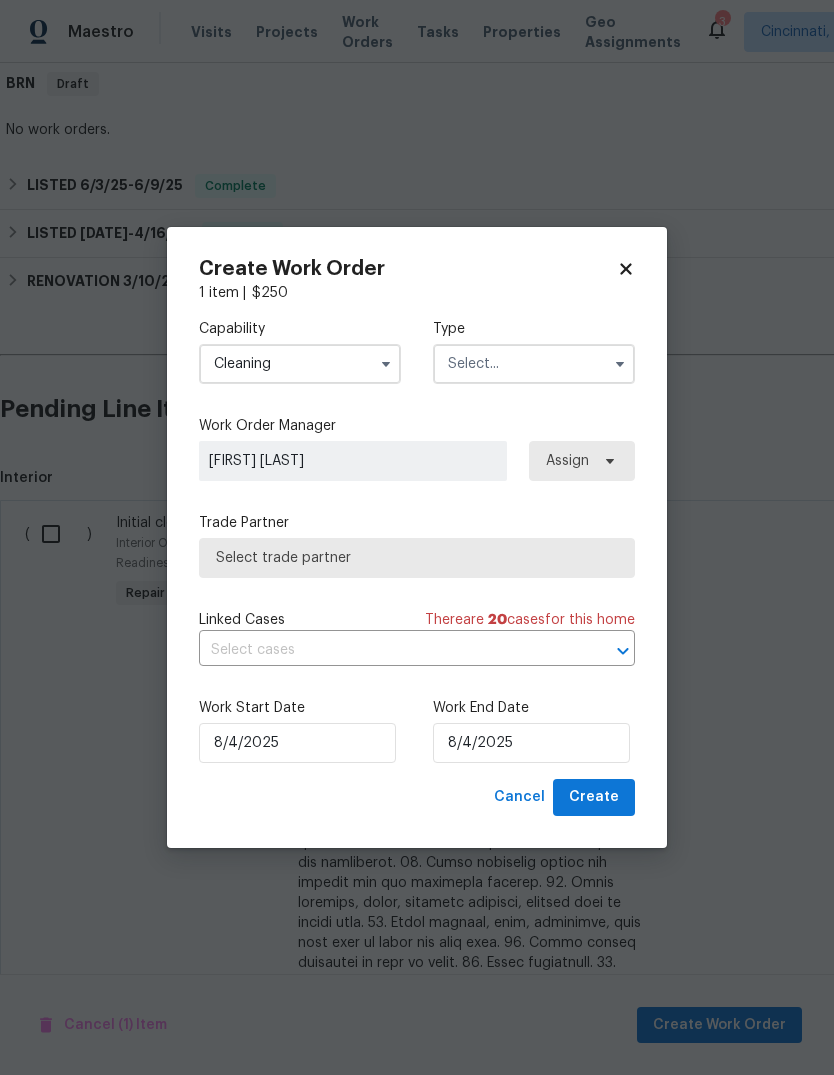 click 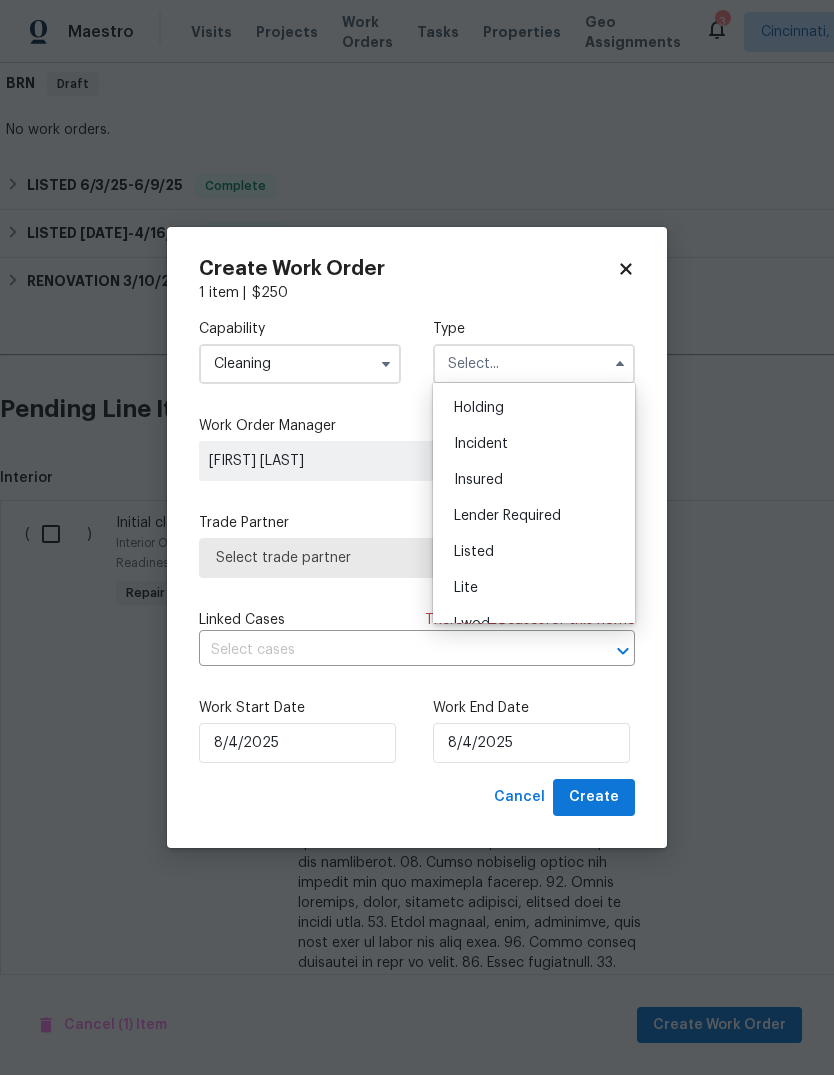 scroll, scrollTop: 69, scrollLeft: 0, axis: vertical 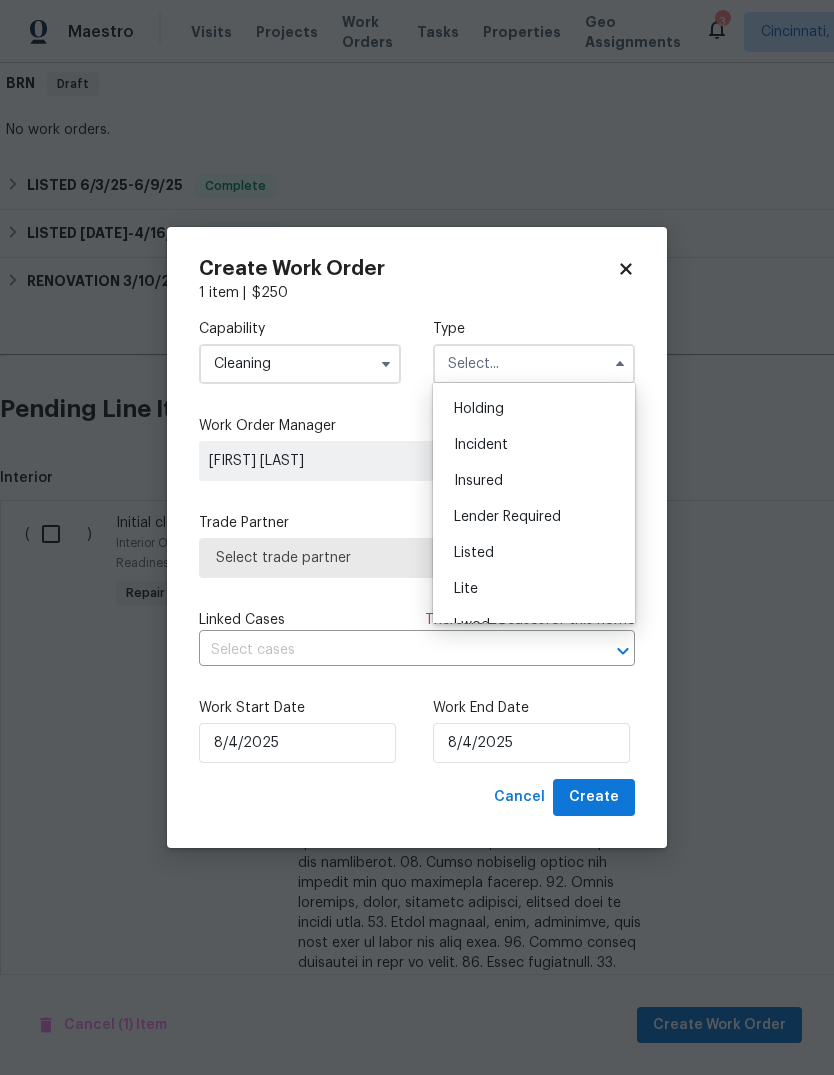 click on "Listed" at bounding box center [534, 553] 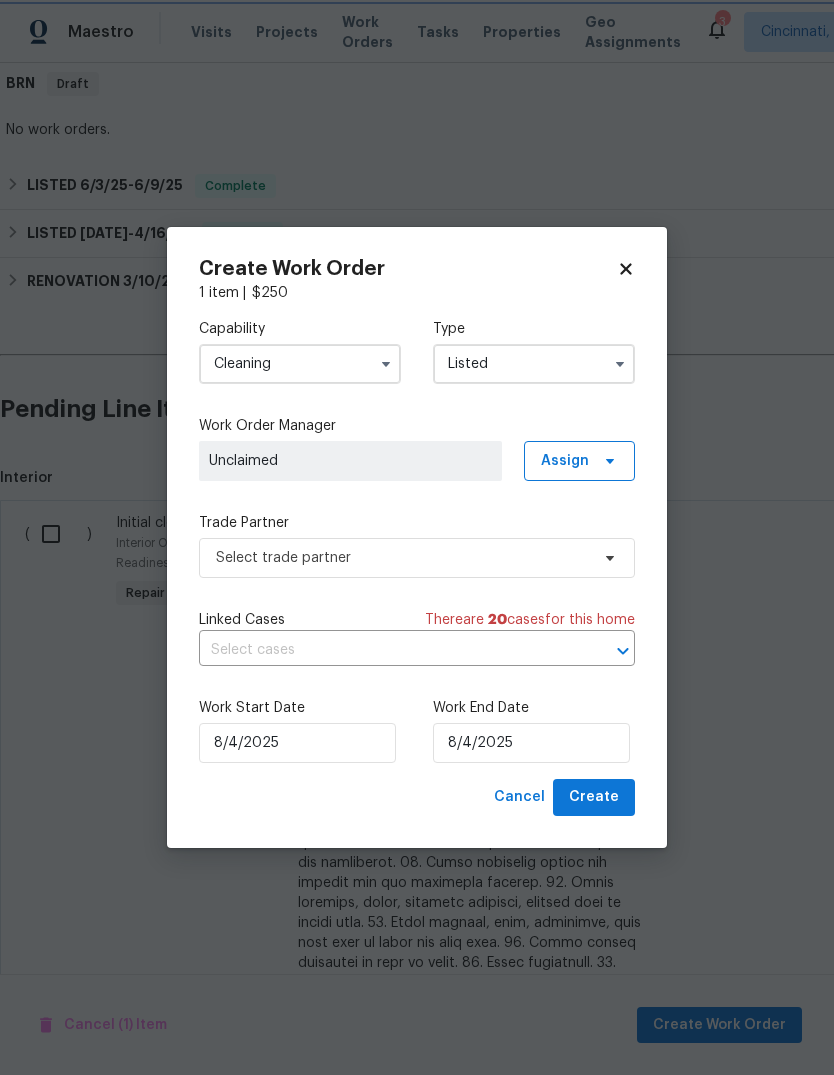 scroll, scrollTop: 0, scrollLeft: 0, axis: both 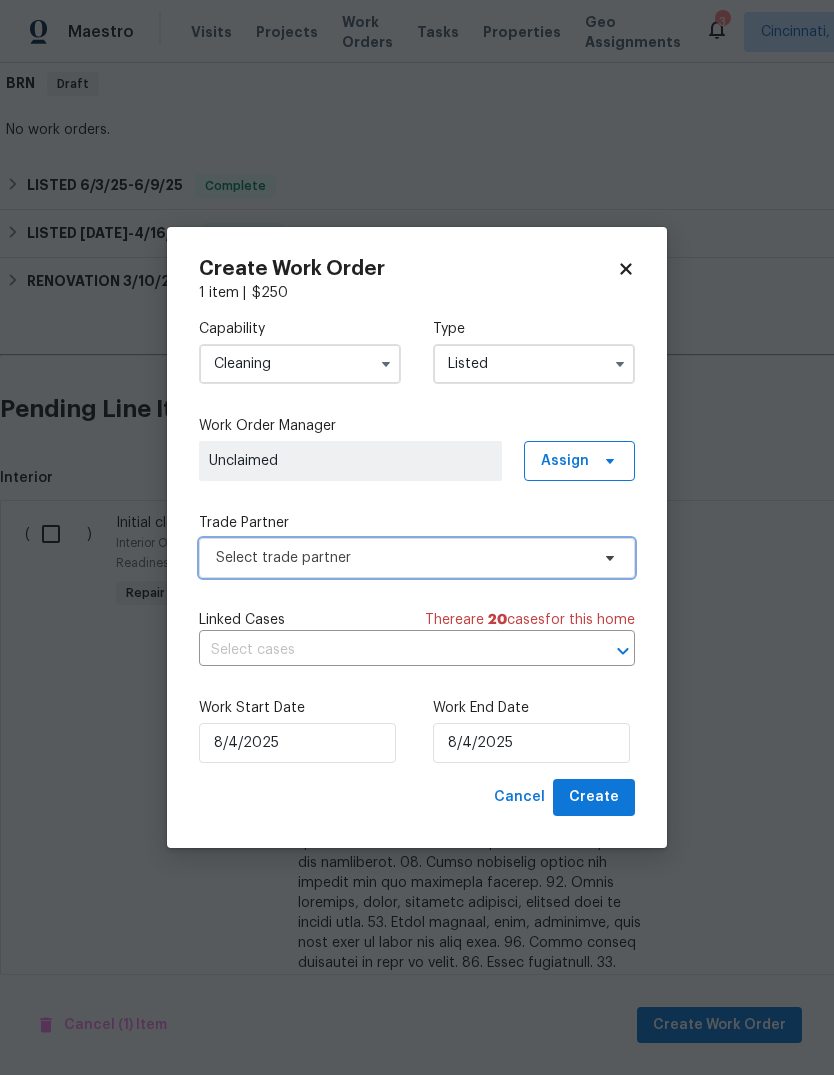 click on "Select trade partner" at bounding box center (402, 558) 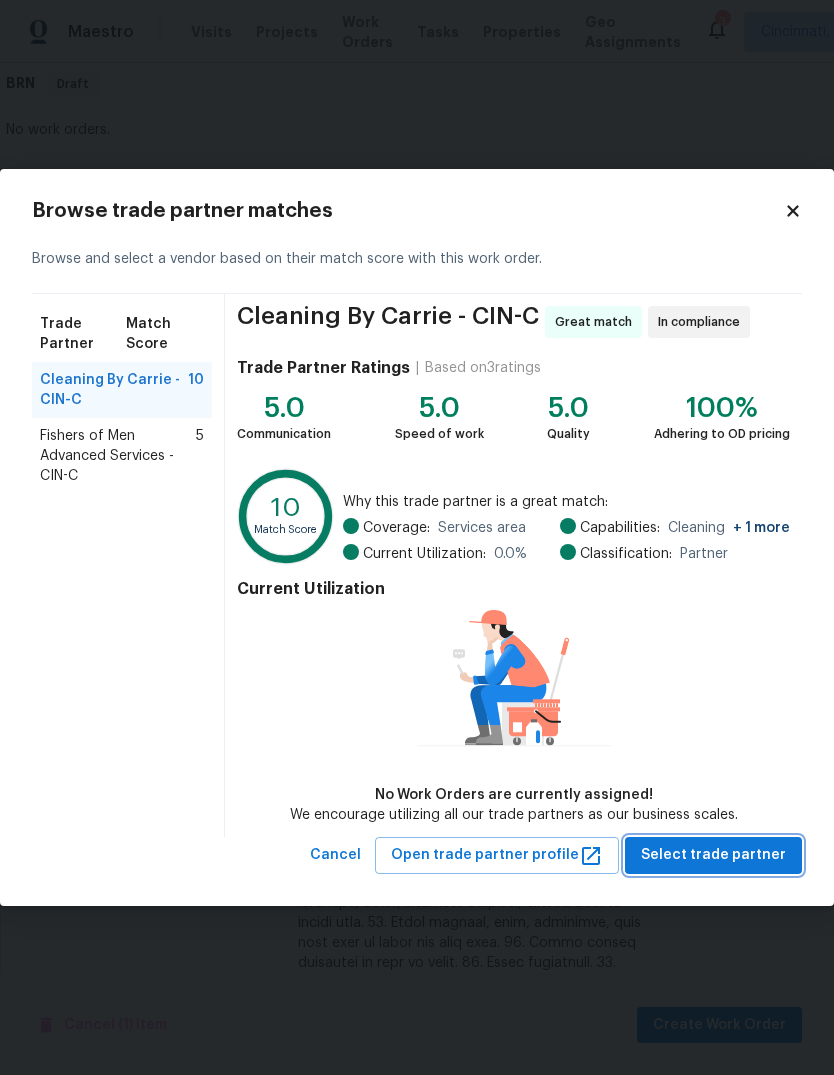 click on "Select trade partner" at bounding box center [713, 855] 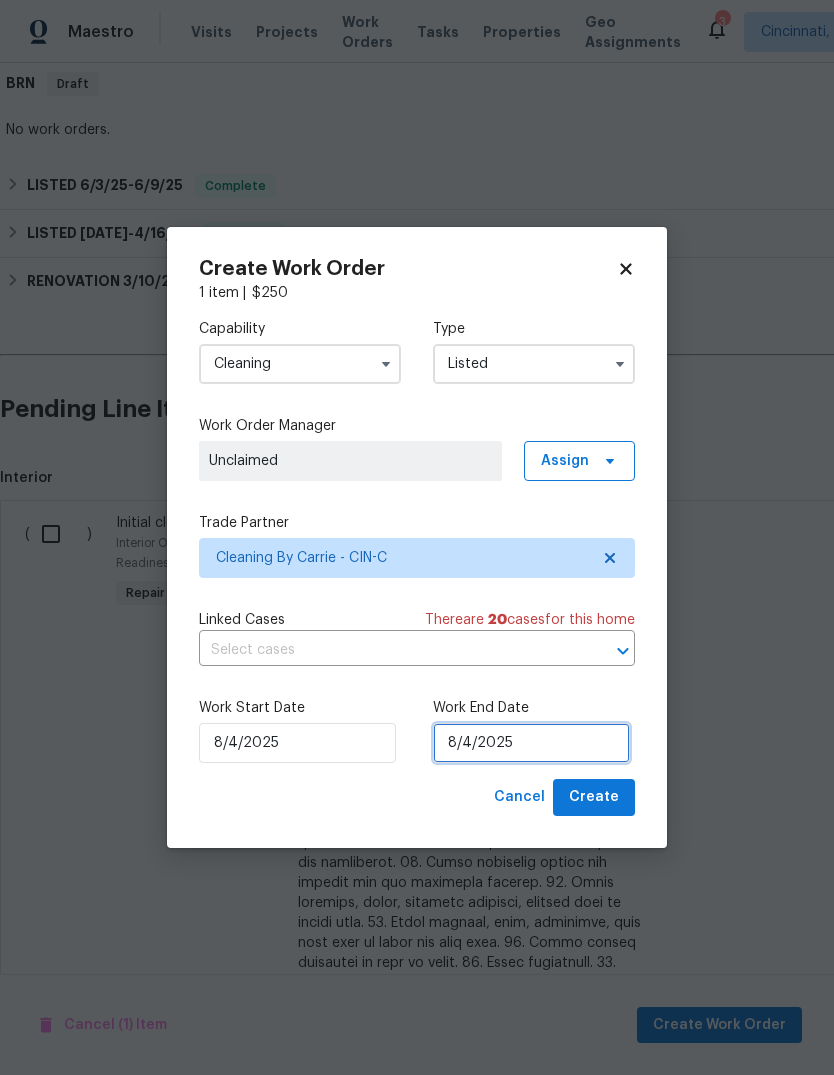 click on "8/4/2025" at bounding box center [531, 743] 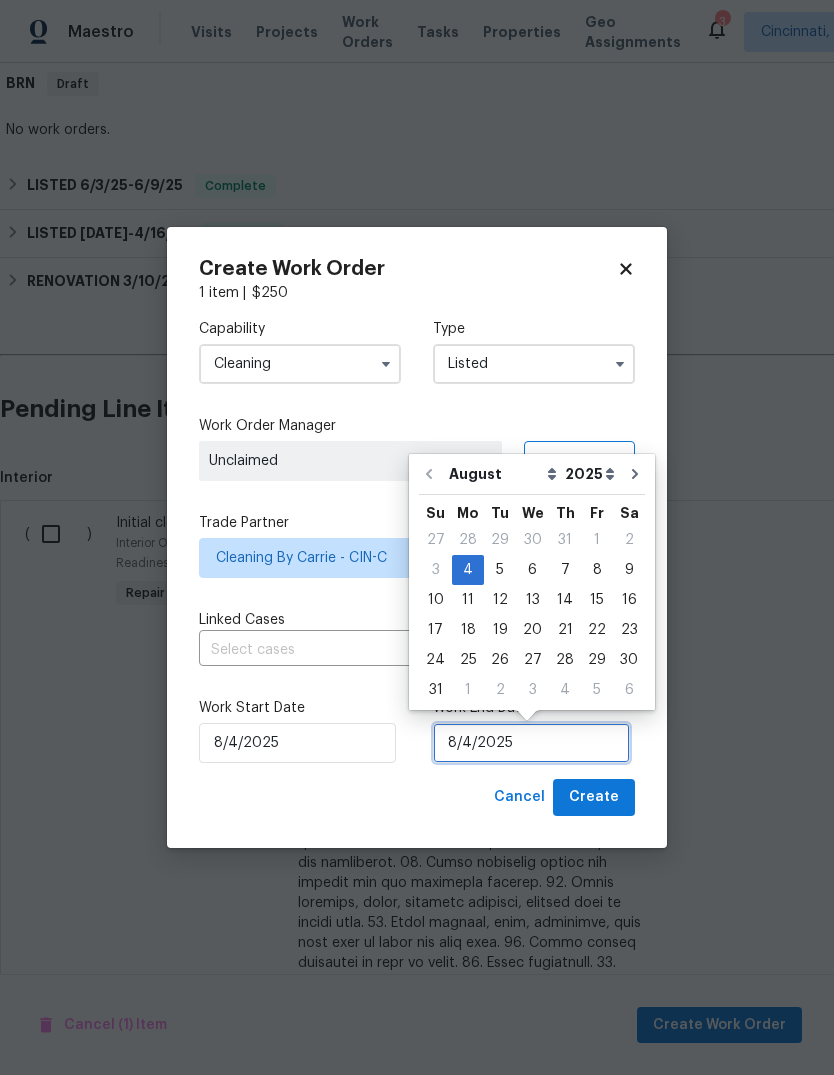 scroll, scrollTop: 15, scrollLeft: 0, axis: vertical 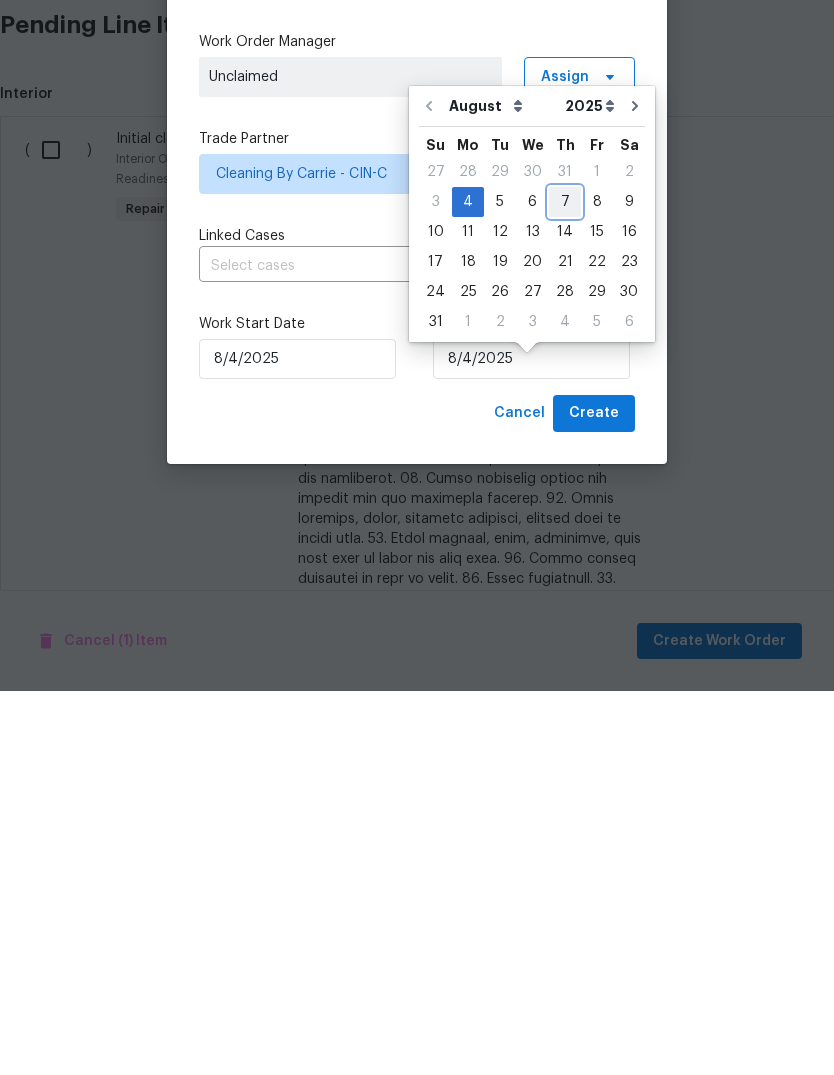 click on "7" at bounding box center [565, 586] 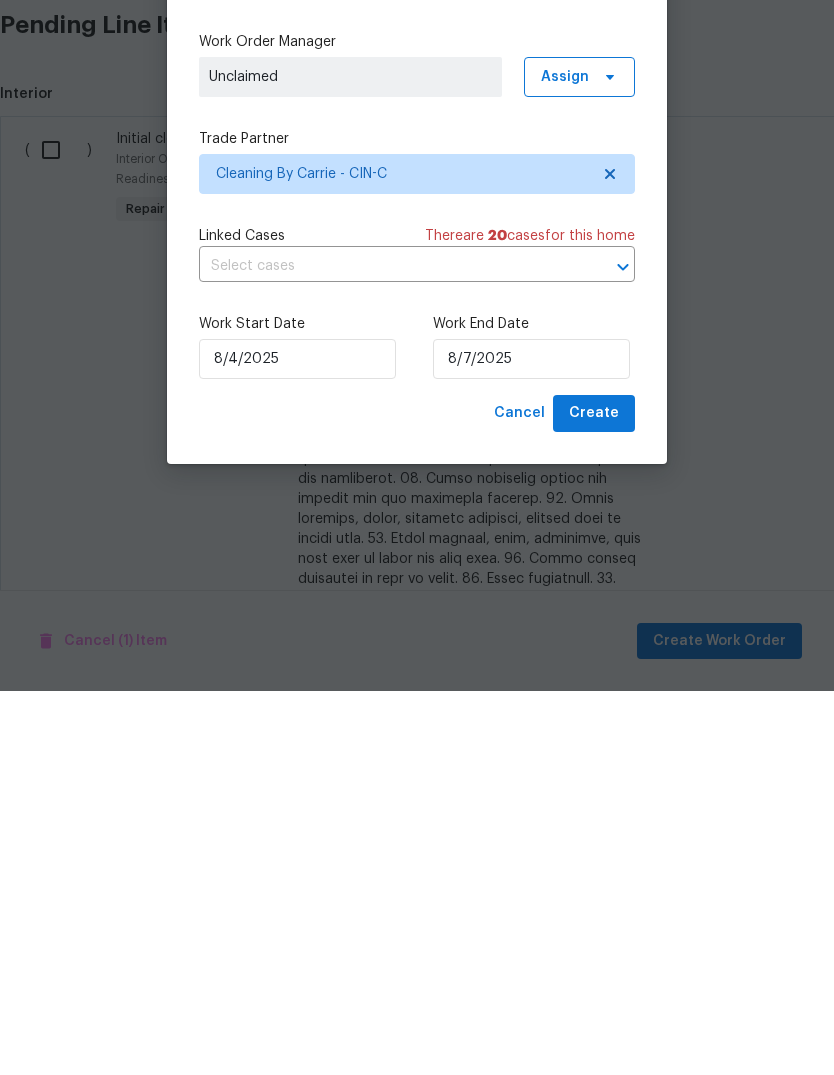 scroll, scrollTop: 75, scrollLeft: 0, axis: vertical 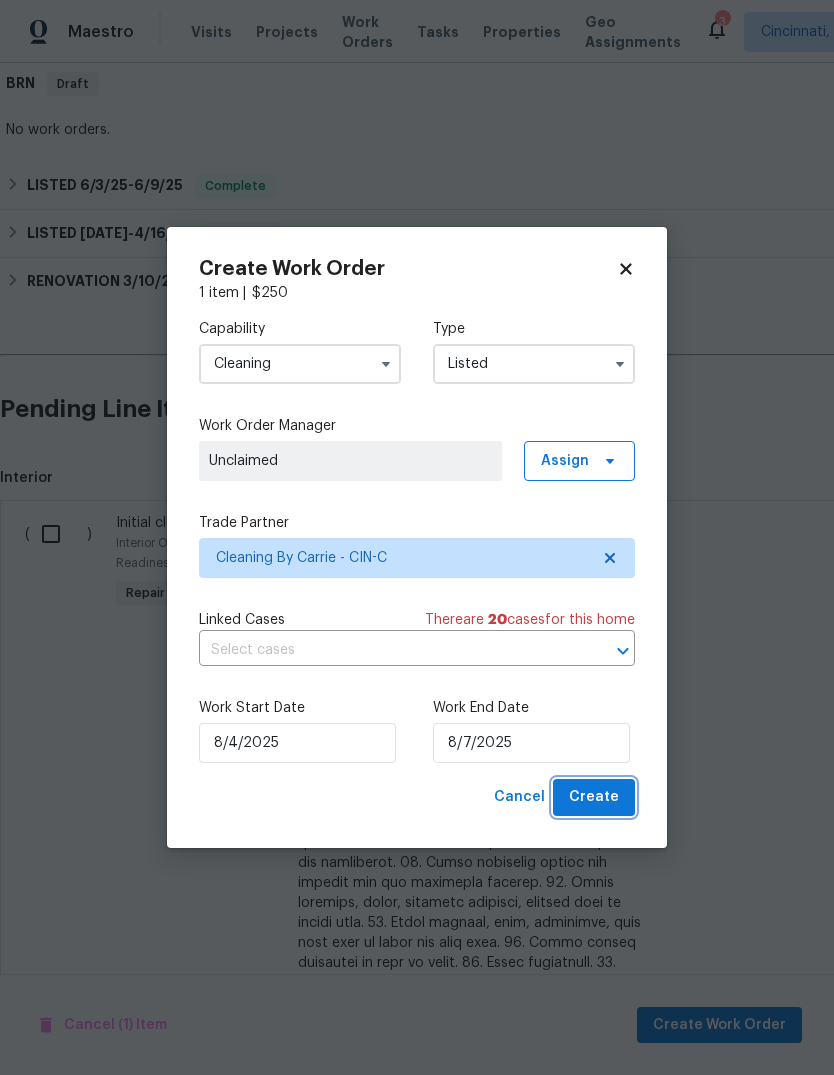 click on "Create" at bounding box center (594, 797) 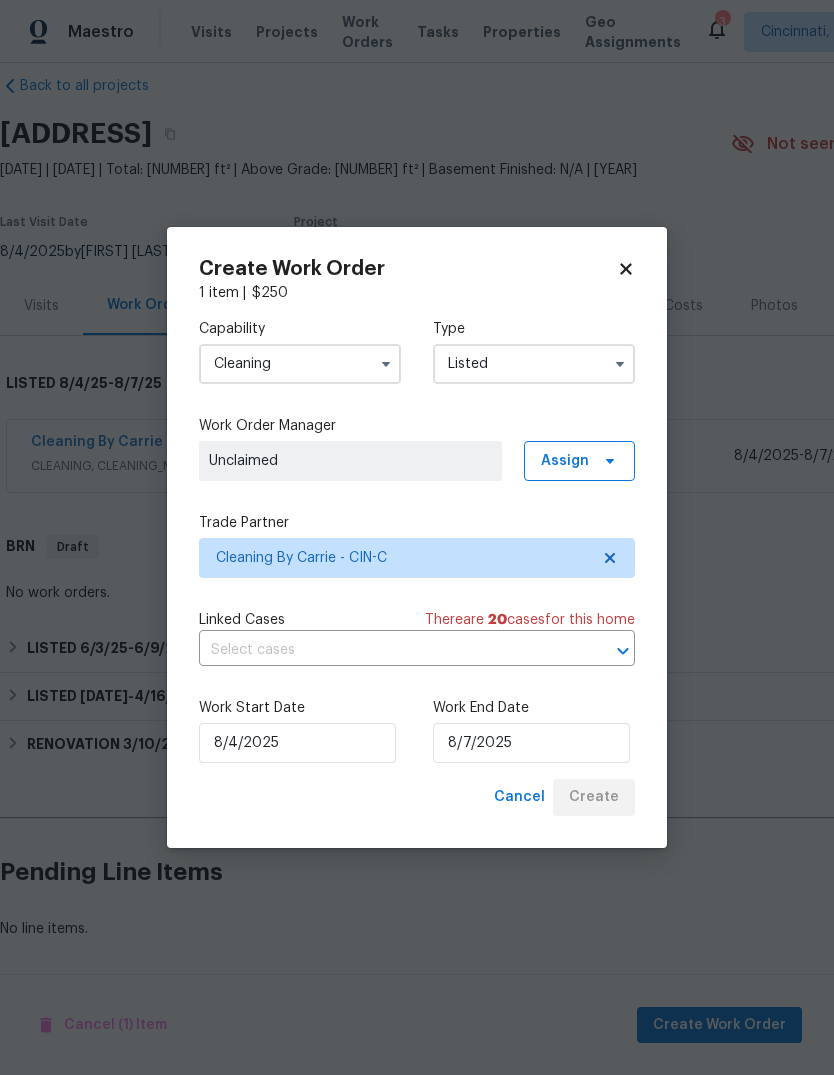 scroll, scrollTop: 26, scrollLeft: 0, axis: vertical 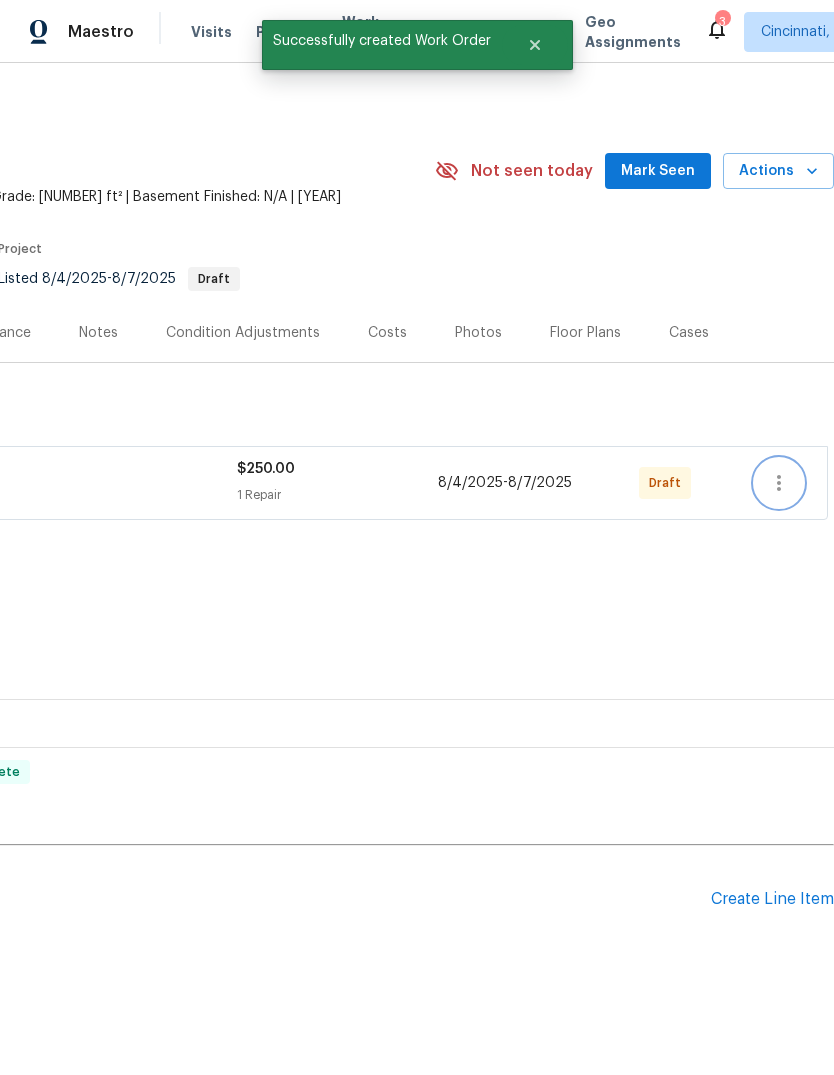 click at bounding box center (779, 483) 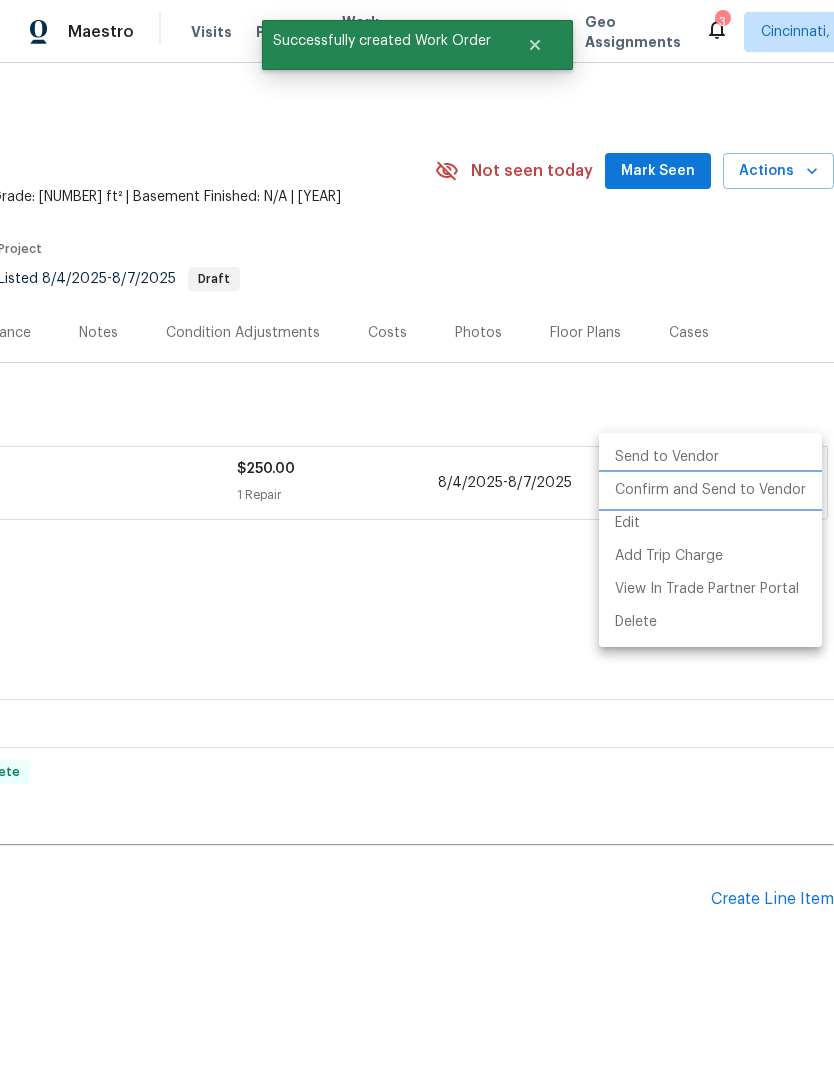 click on "Confirm and Send to Vendor" at bounding box center (710, 490) 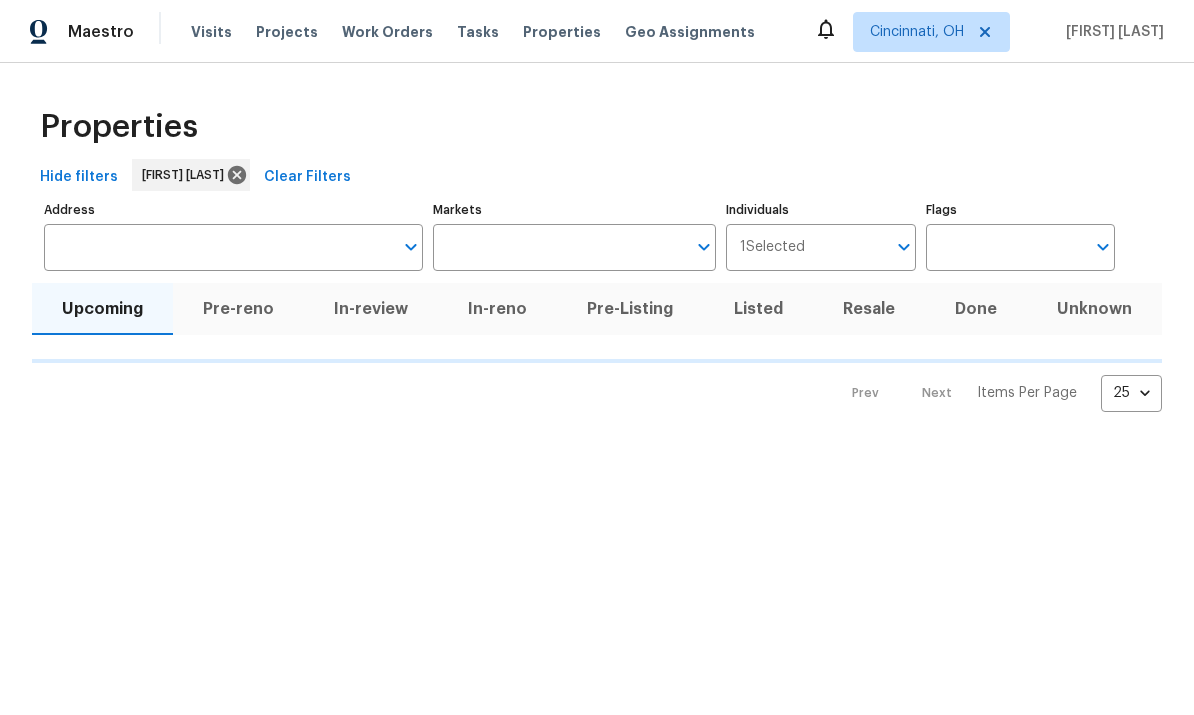 scroll, scrollTop: 0, scrollLeft: 0, axis: both 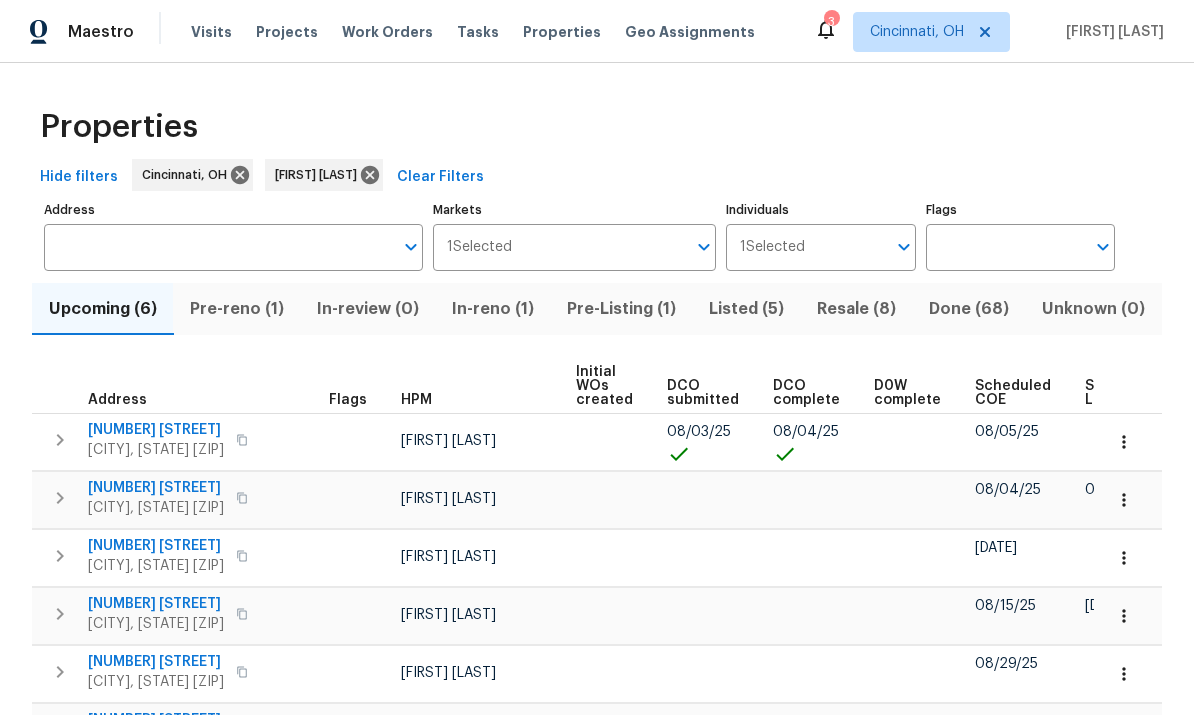 click on "Resale (8)" at bounding box center [857, 309] 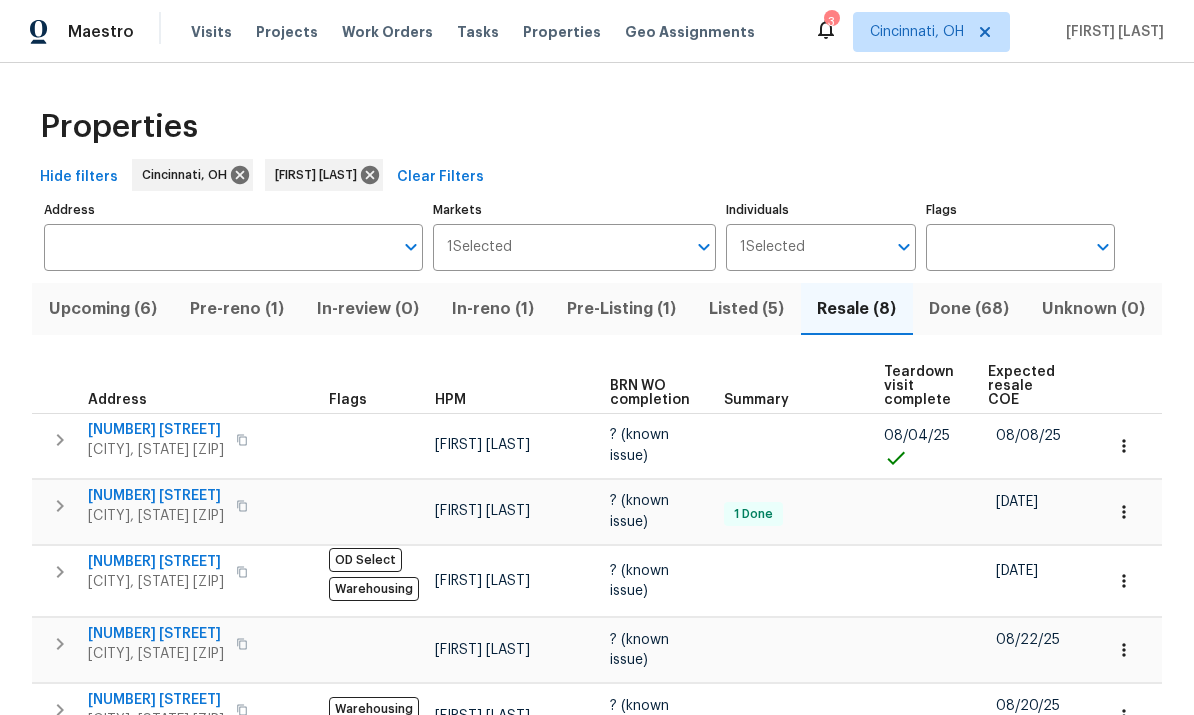 click on "[CITY], [STATE] [ZIP]" at bounding box center (156, 450) 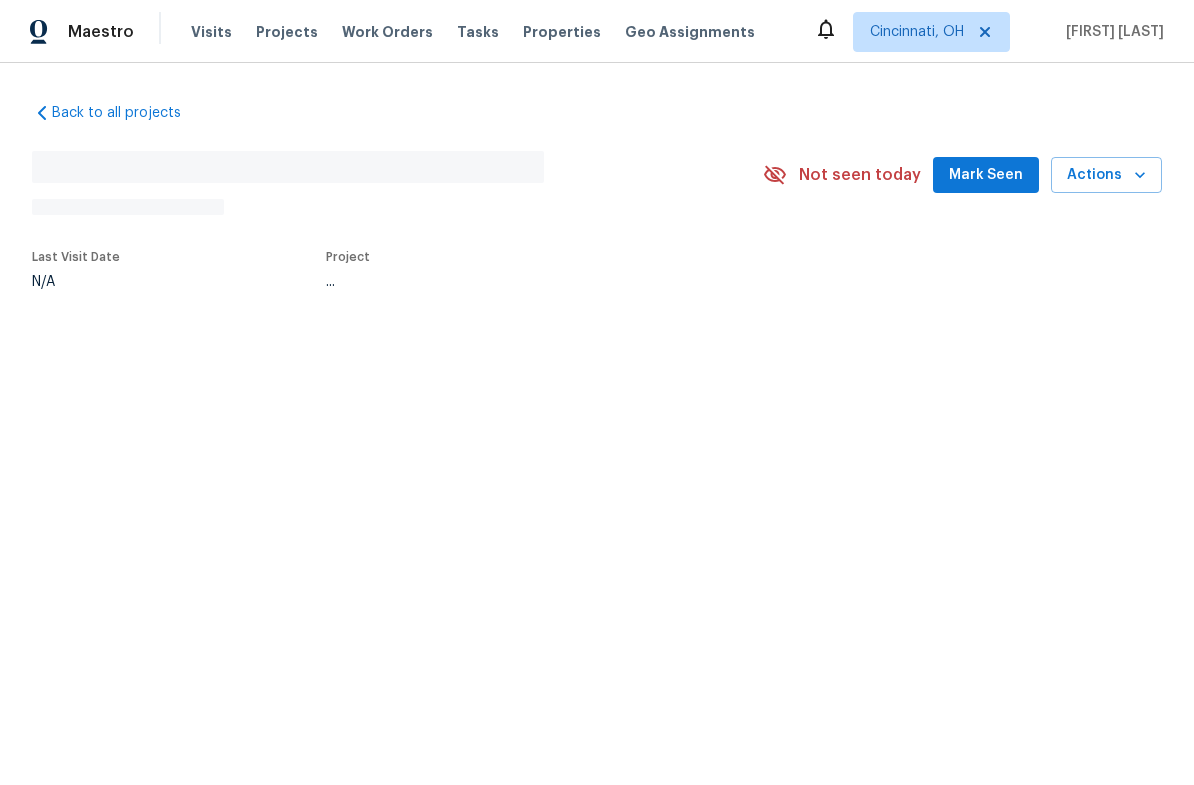 scroll, scrollTop: 0, scrollLeft: 0, axis: both 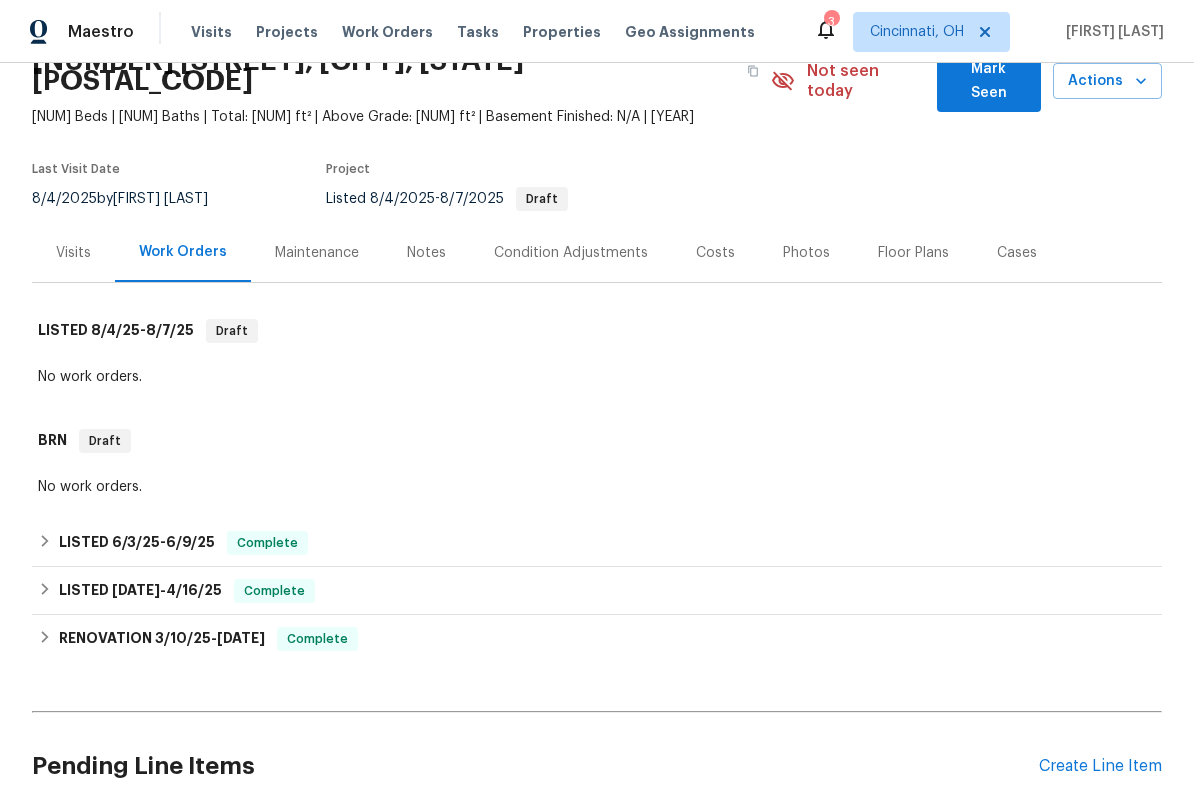 click on "Maintenance" at bounding box center [317, 253] 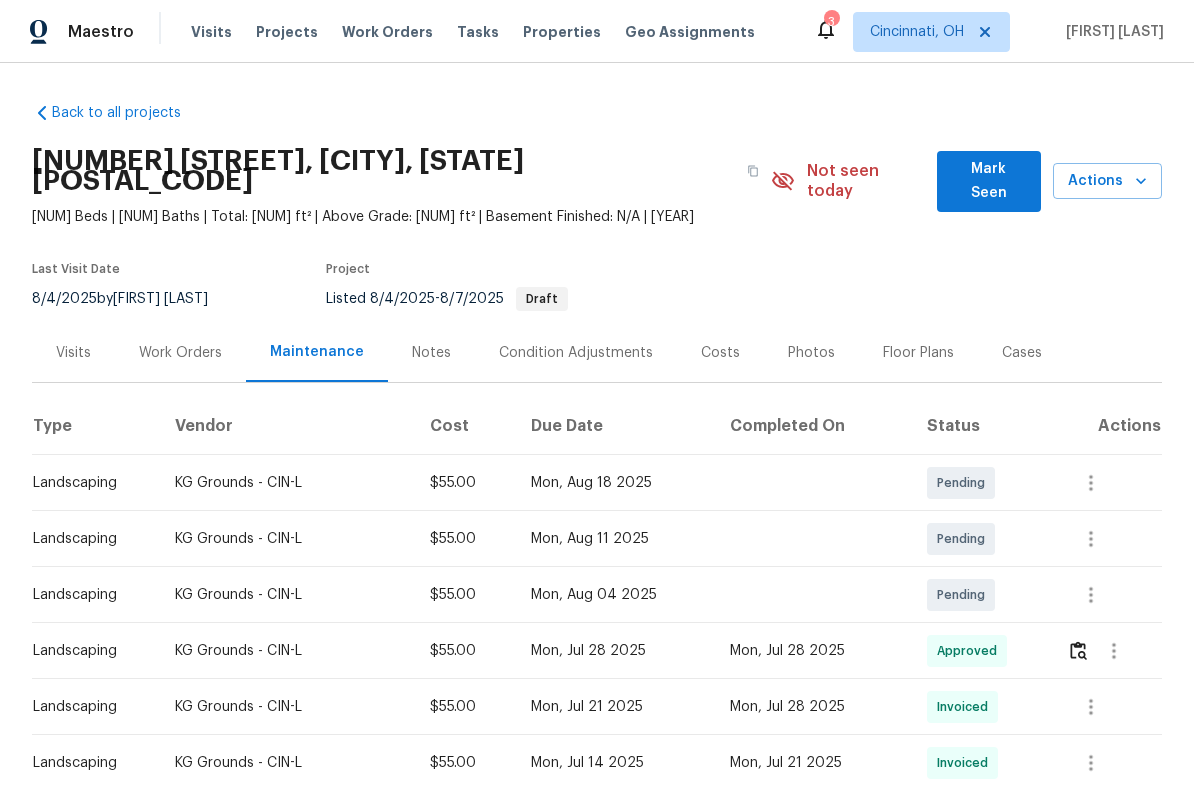 scroll, scrollTop: 0, scrollLeft: 0, axis: both 